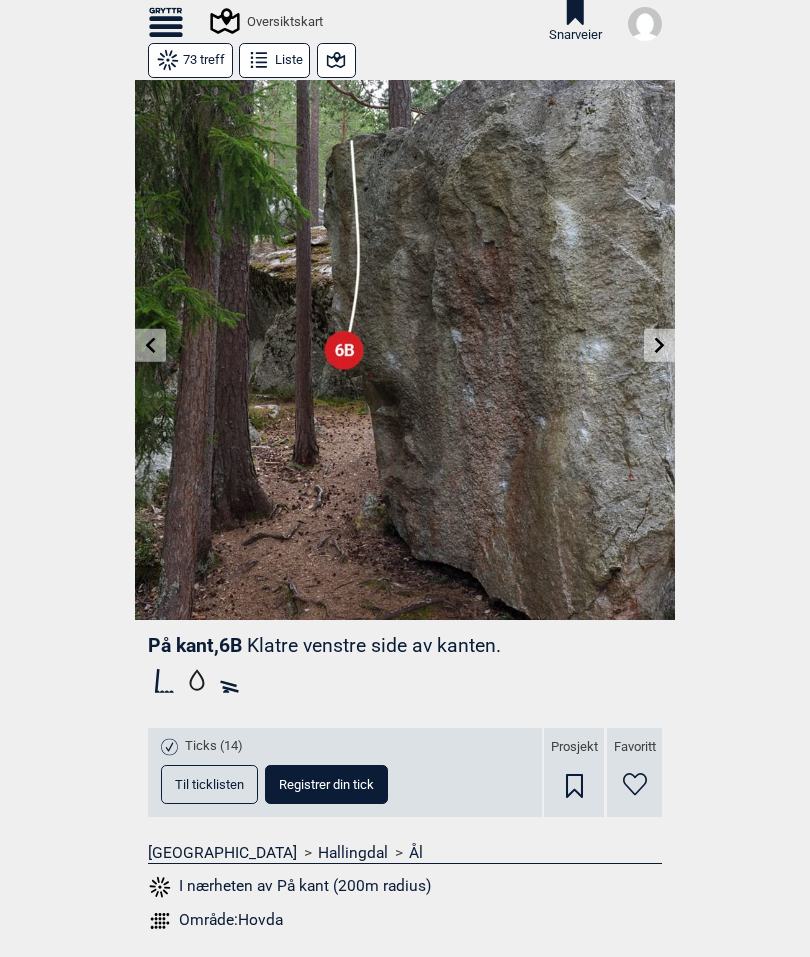 scroll, scrollTop: 0, scrollLeft: 0, axis: both 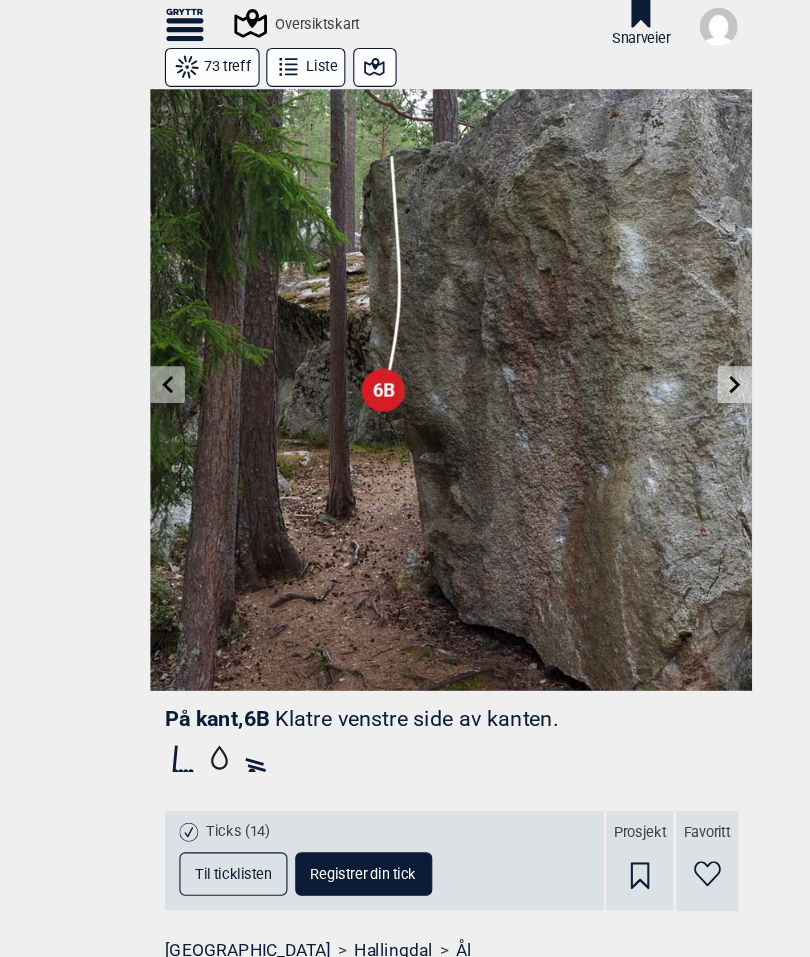 click at bounding box center [150, 345] 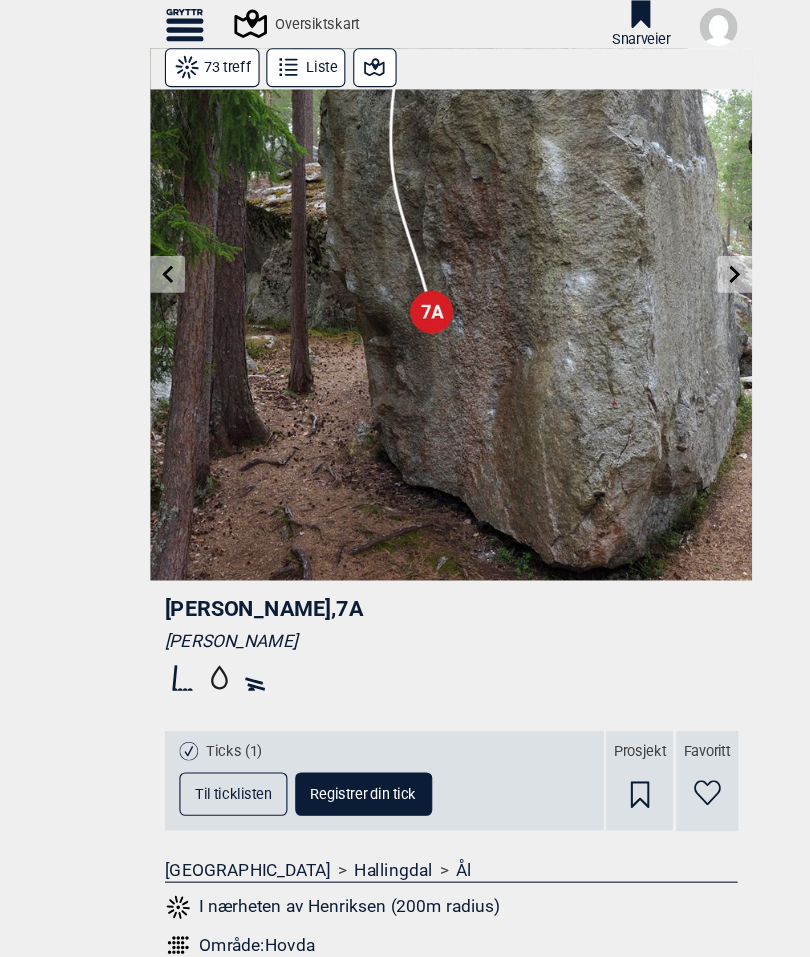 scroll, scrollTop: 98, scrollLeft: 0, axis: vertical 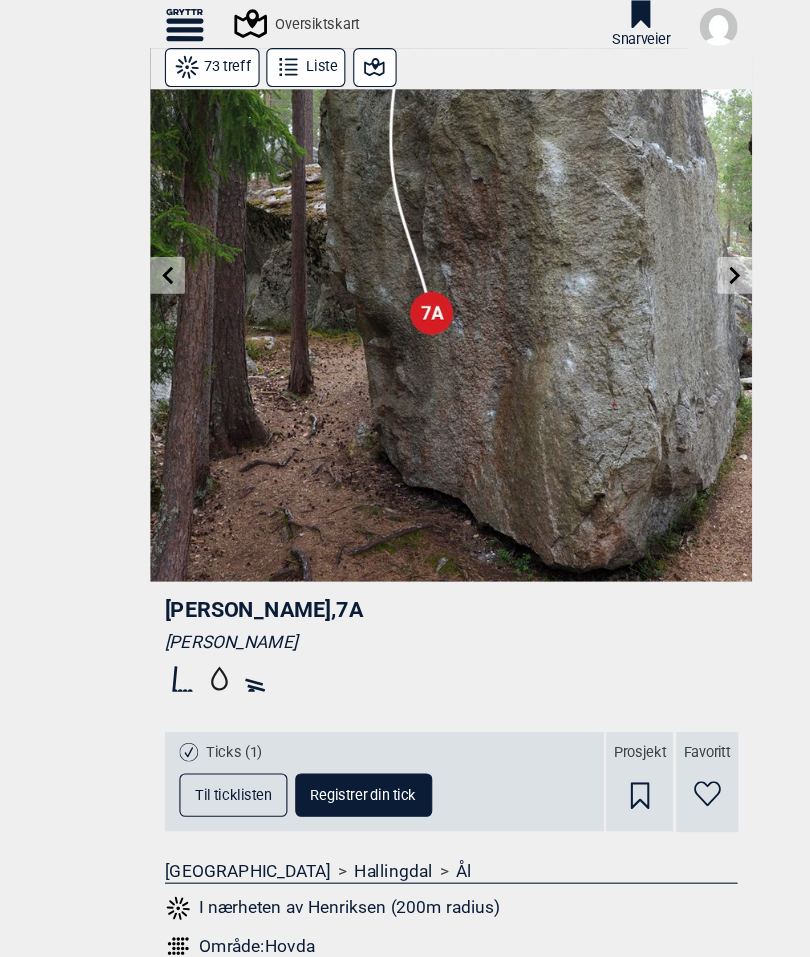 click 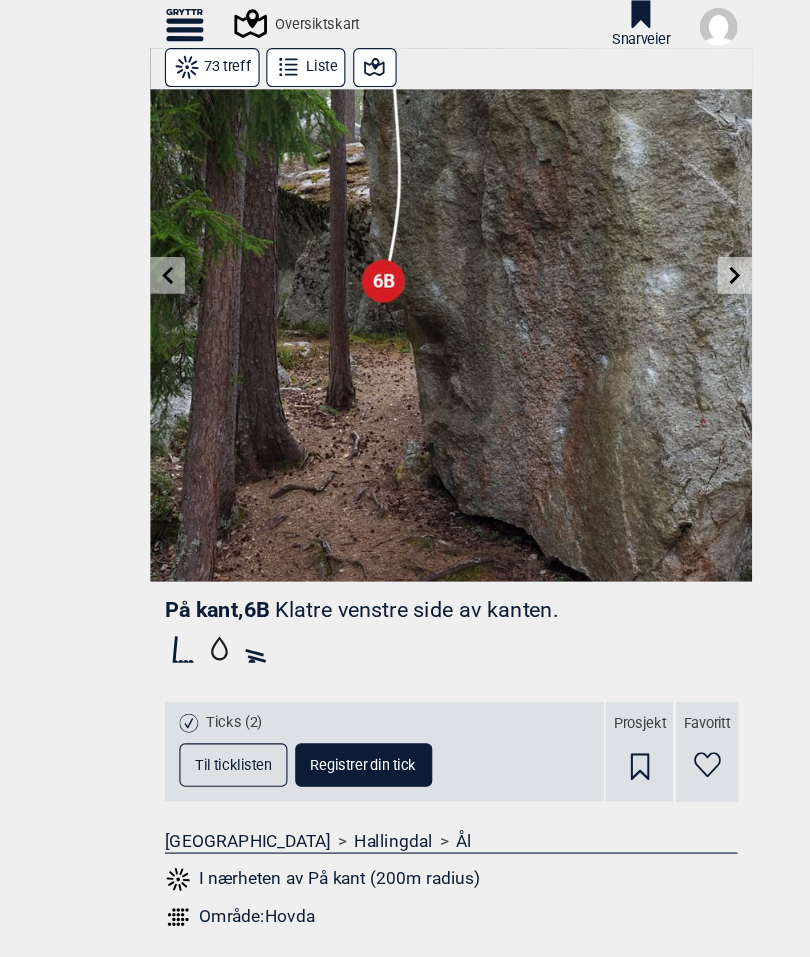 click 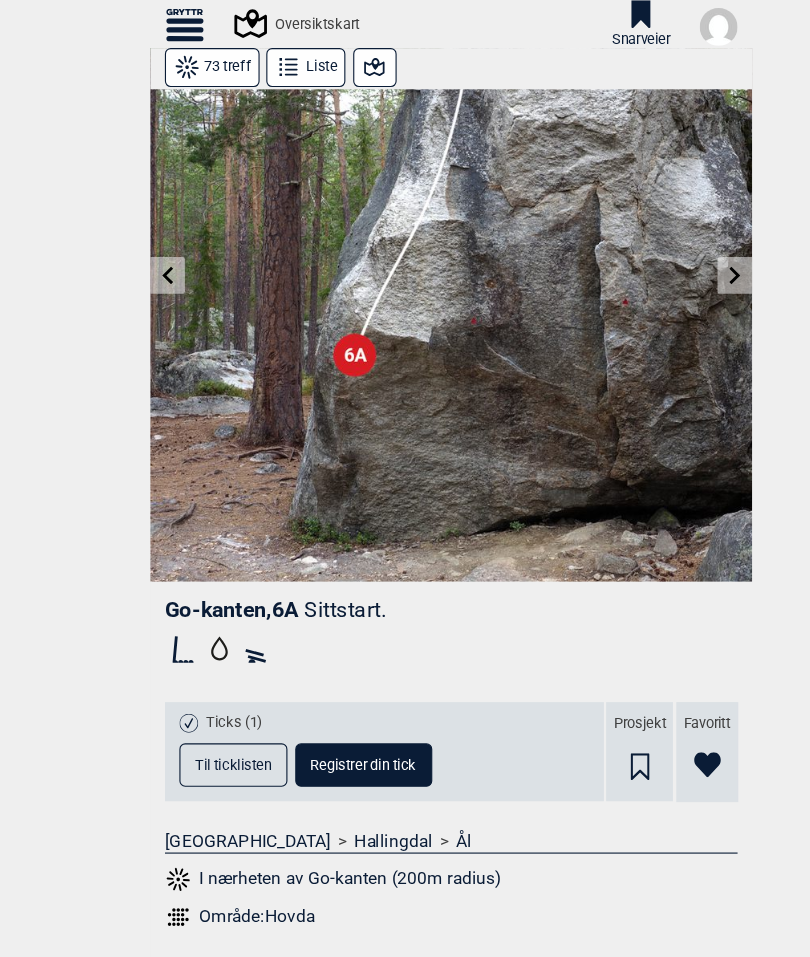 click at bounding box center [150, 247] 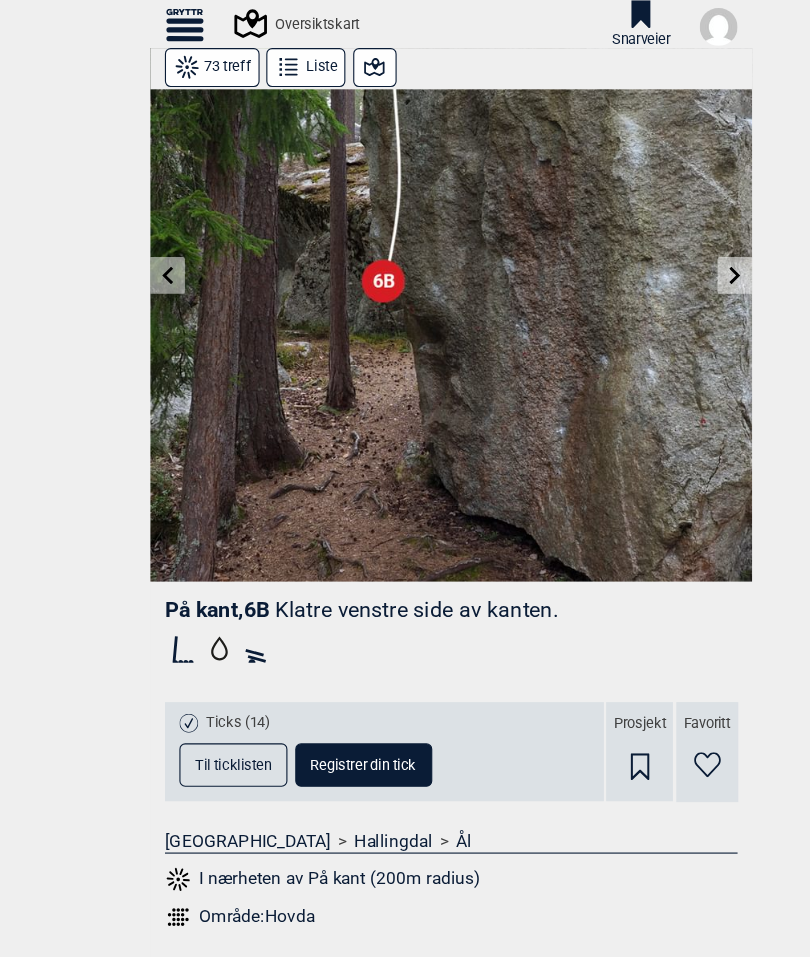 click 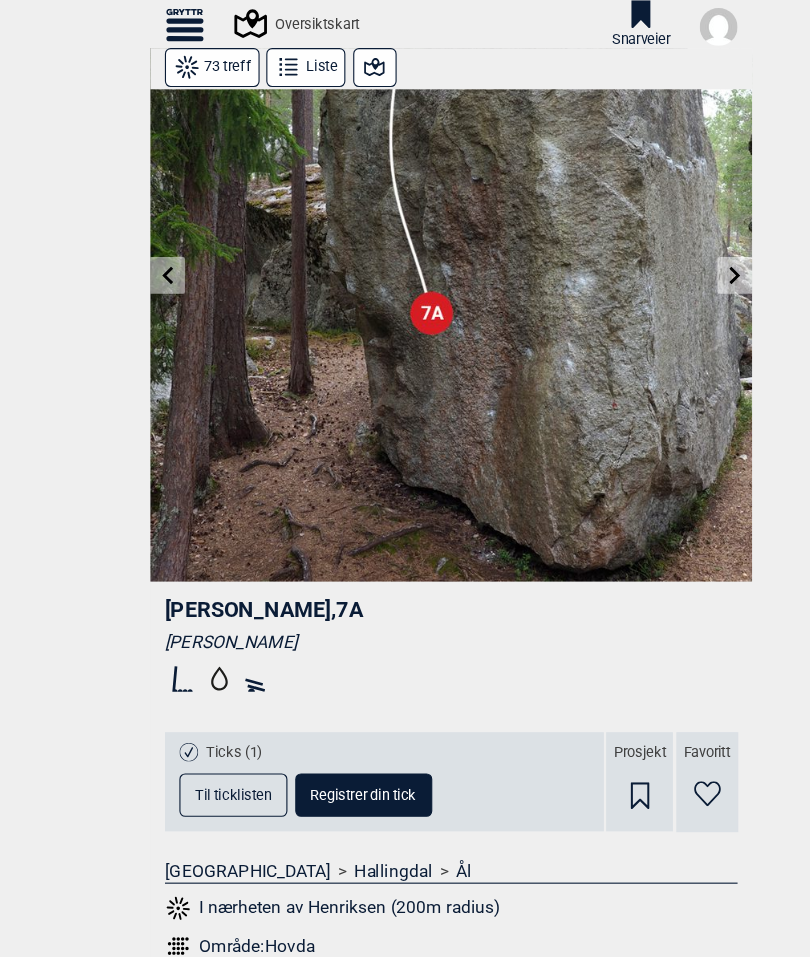 click 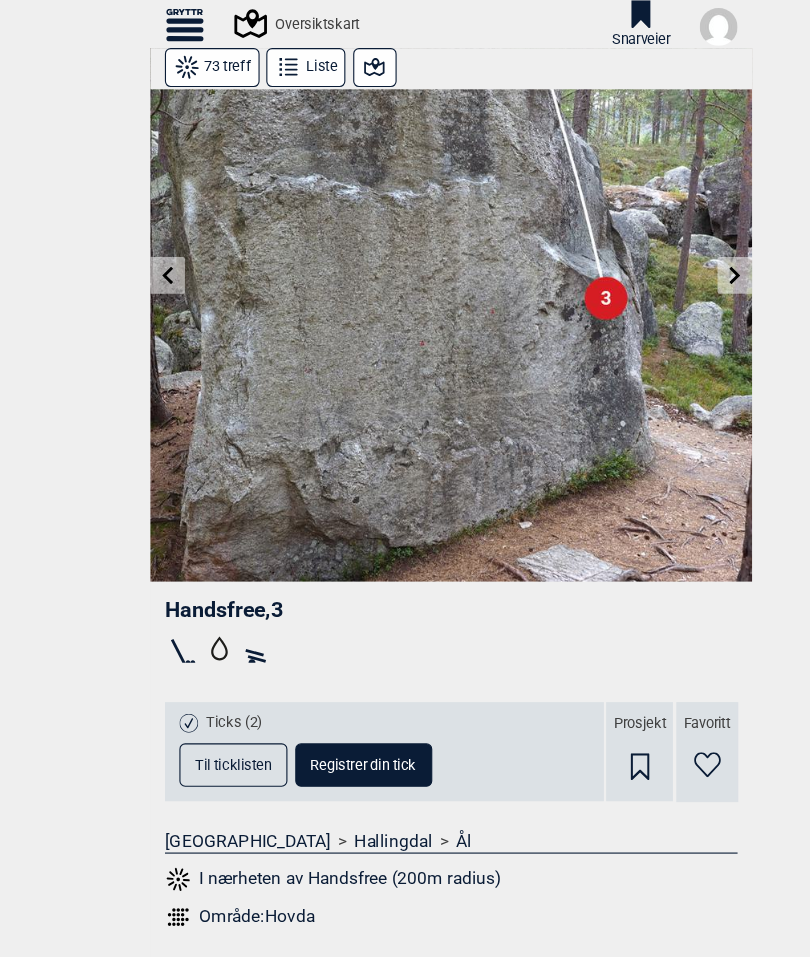 click 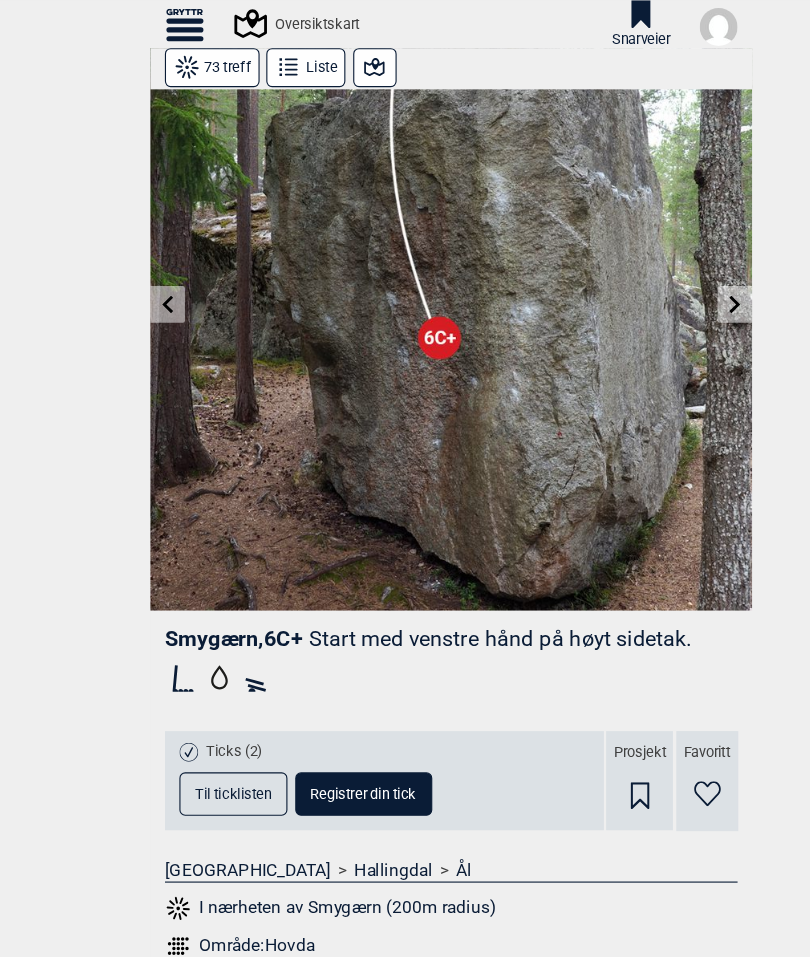 scroll, scrollTop: 17, scrollLeft: 0, axis: vertical 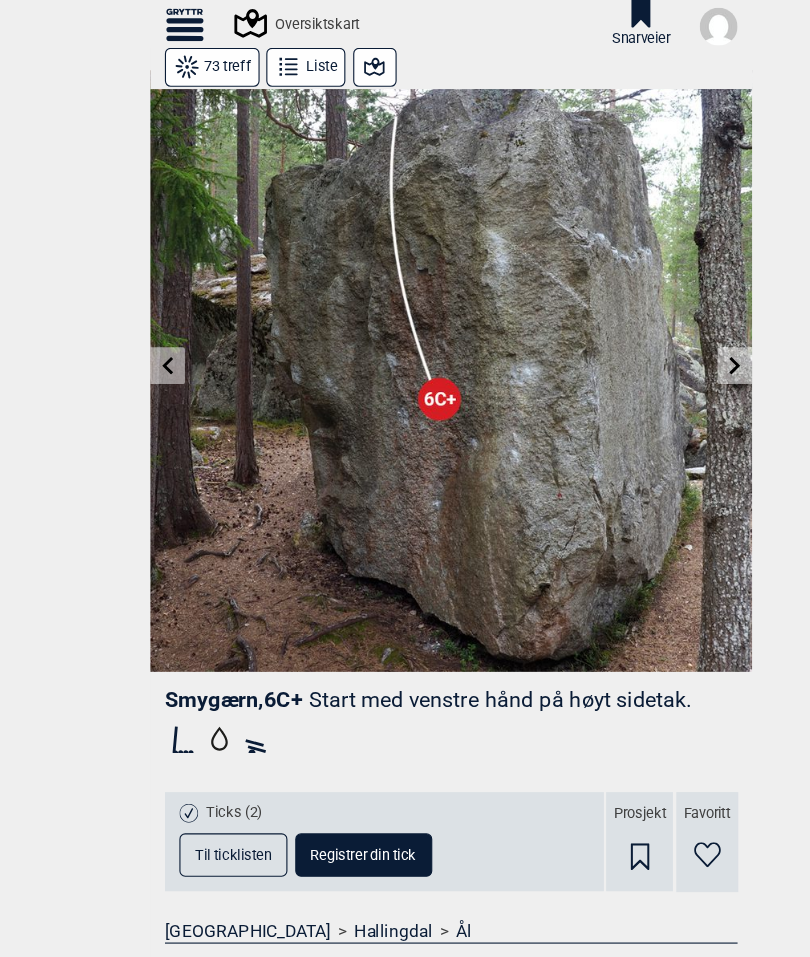 click at bounding box center (659, 328) 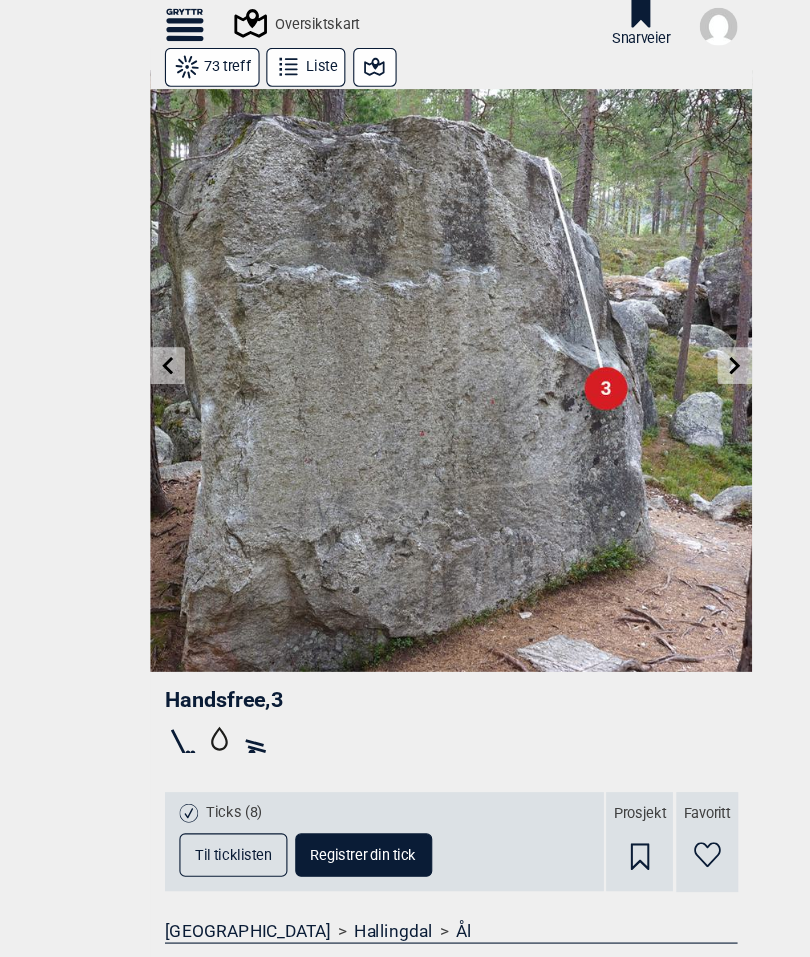 click 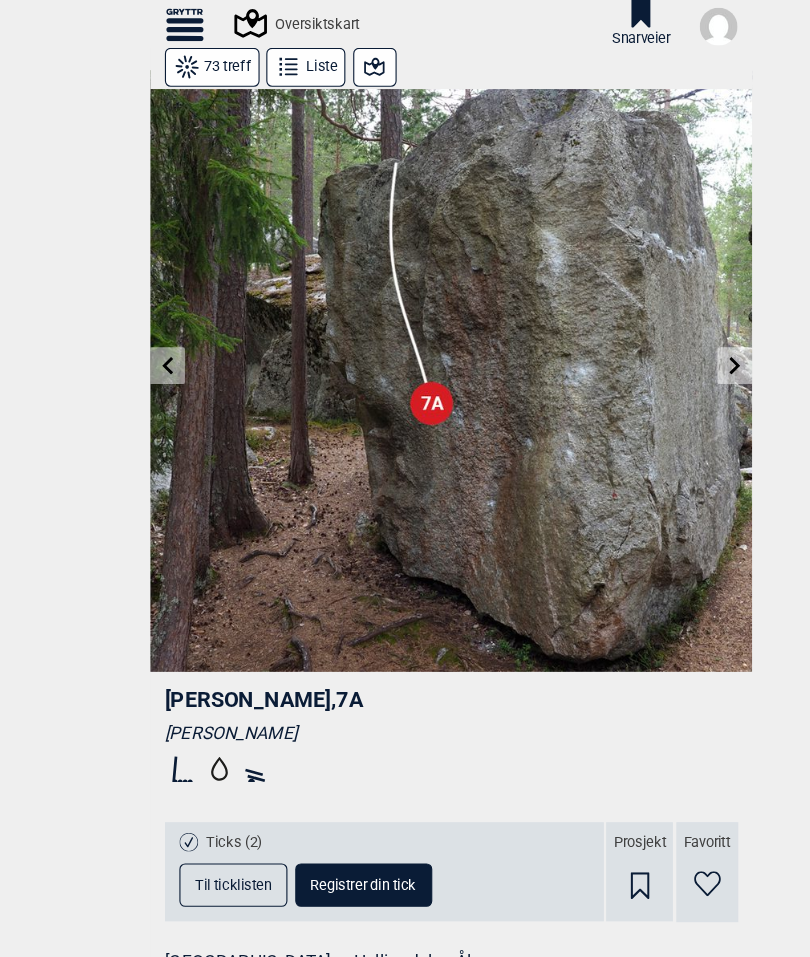 click 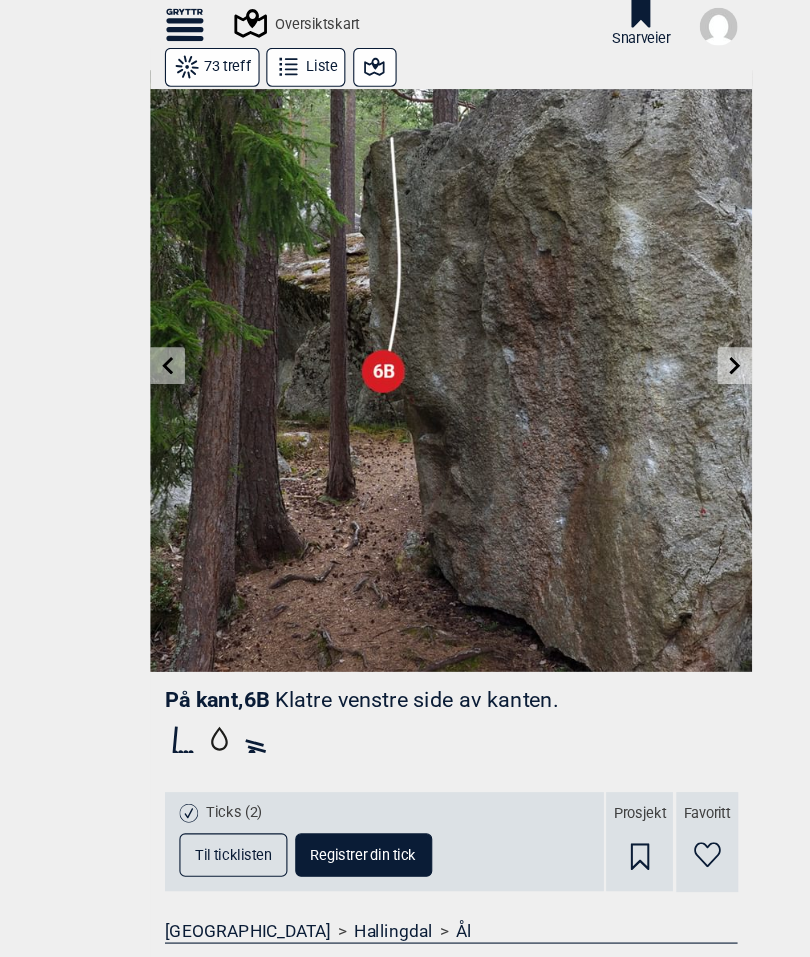 click at bounding box center (659, 328) 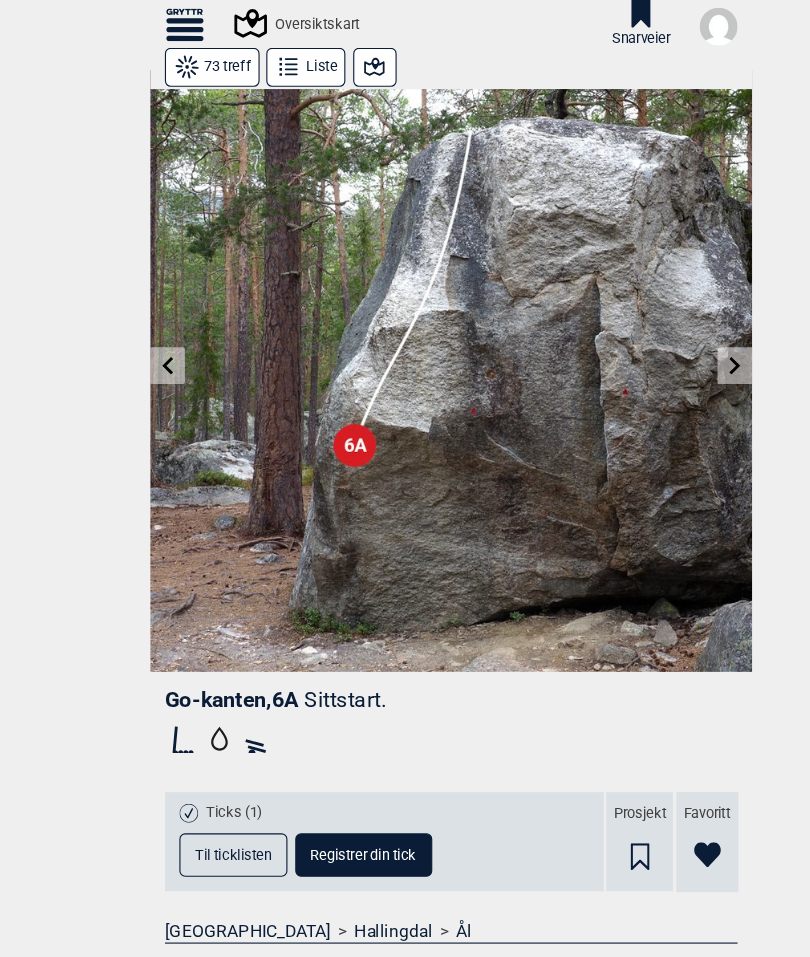 click at bounding box center [659, 328] 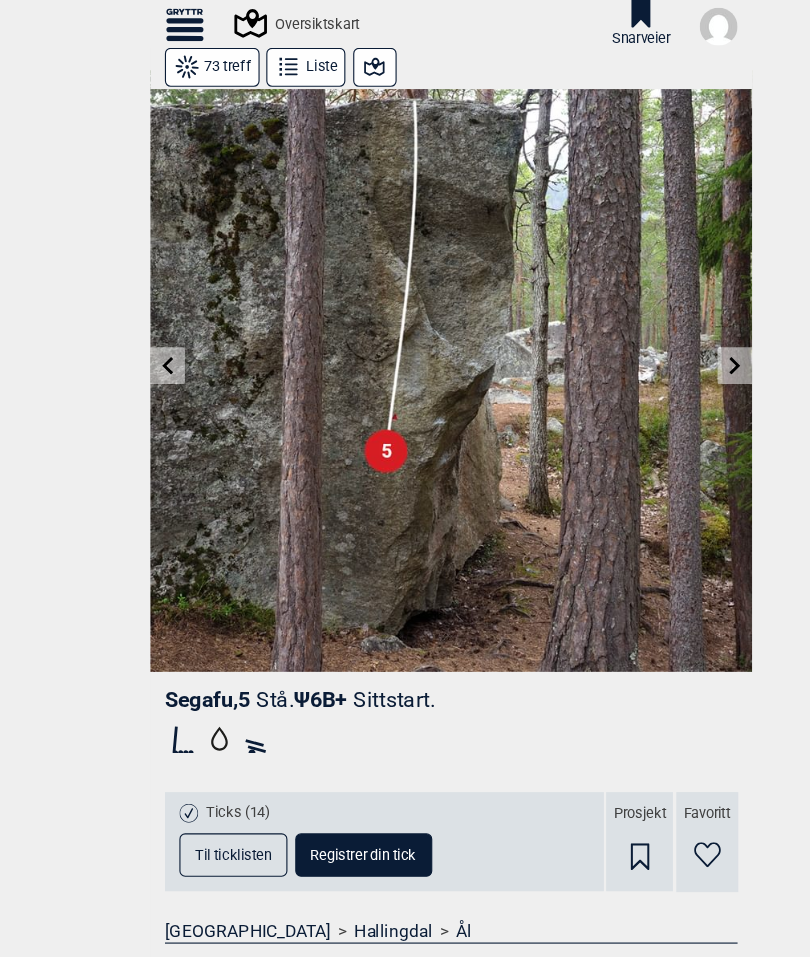 click at bounding box center (659, 328) 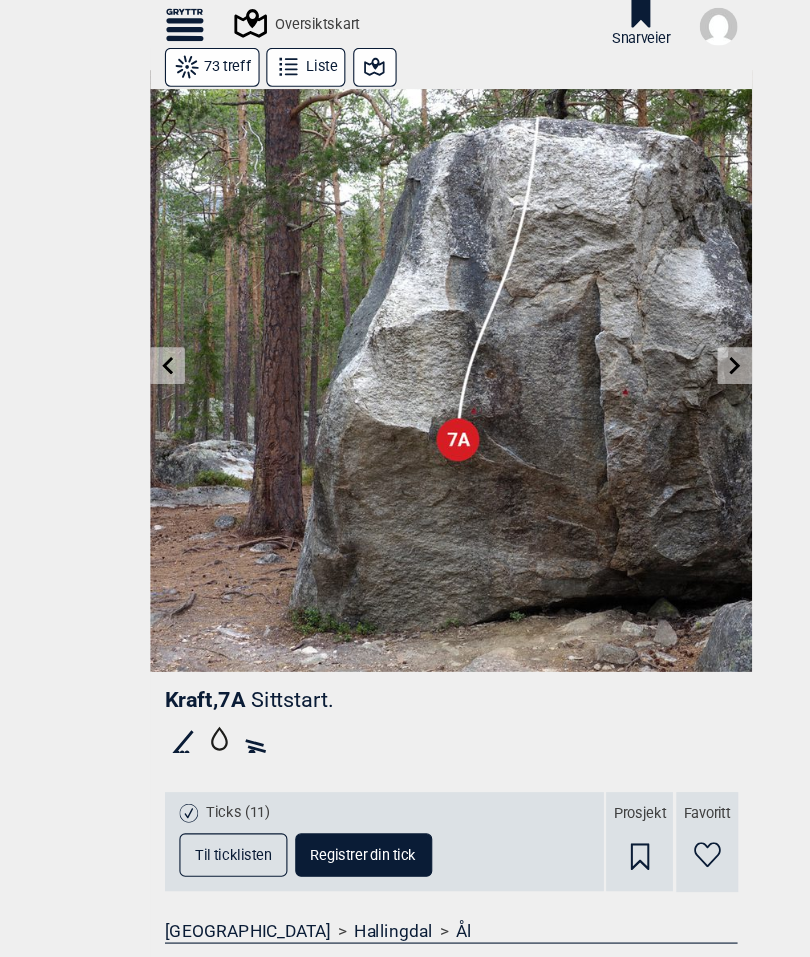click 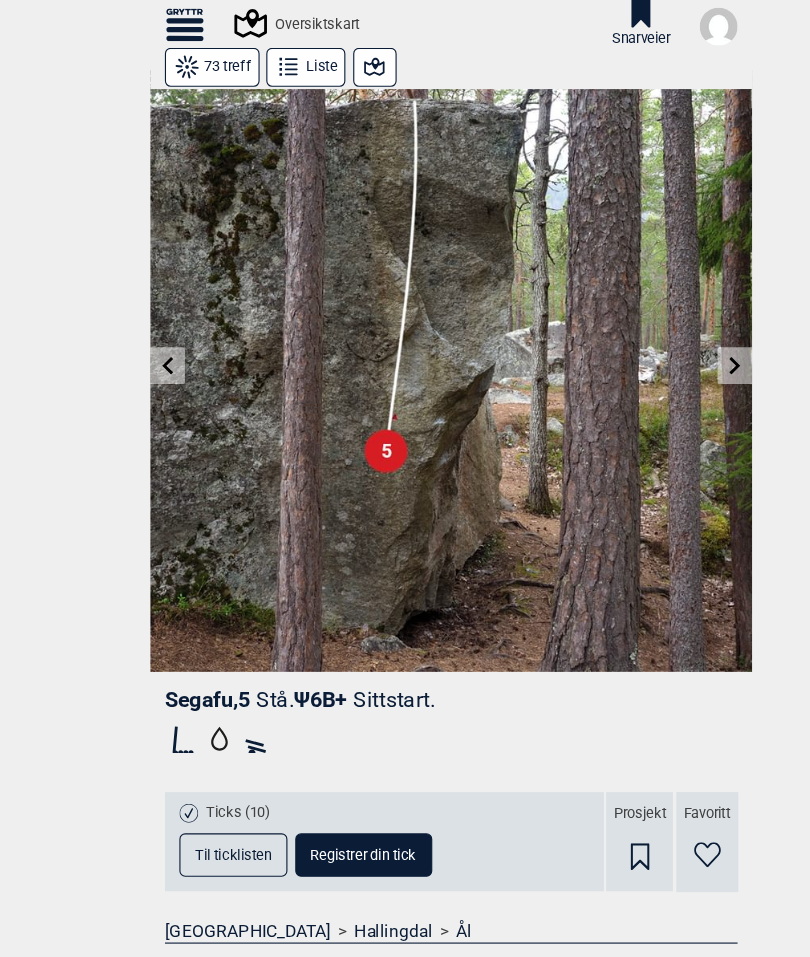 click at bounding box center (150, 328) 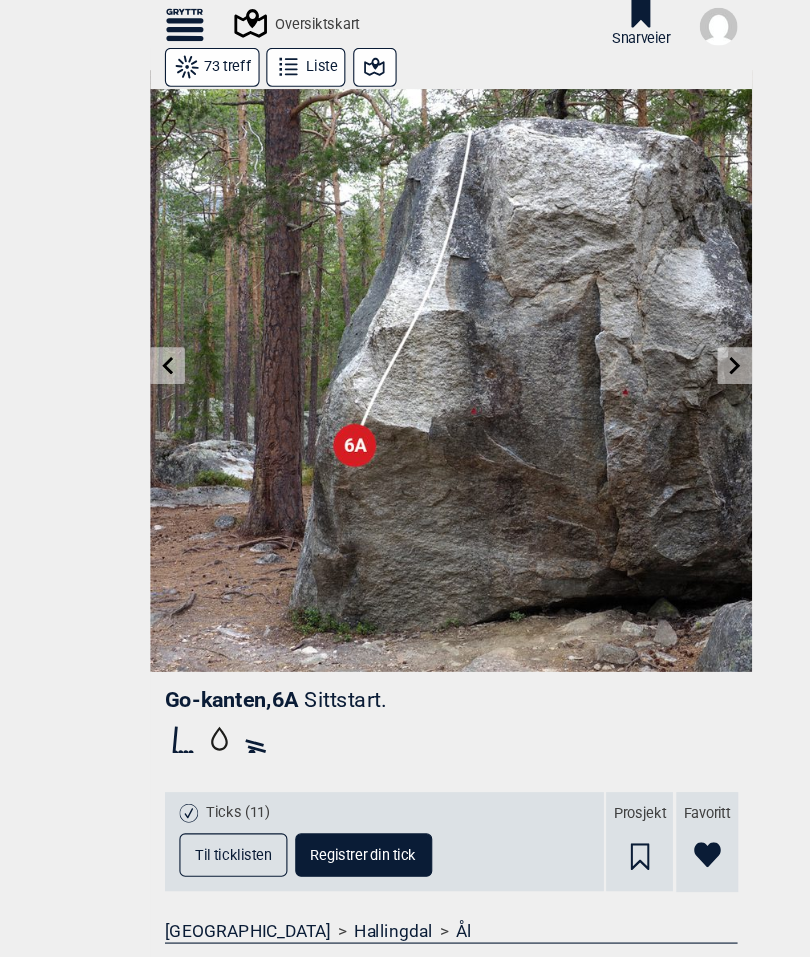 click at bounding box center [150, 328] 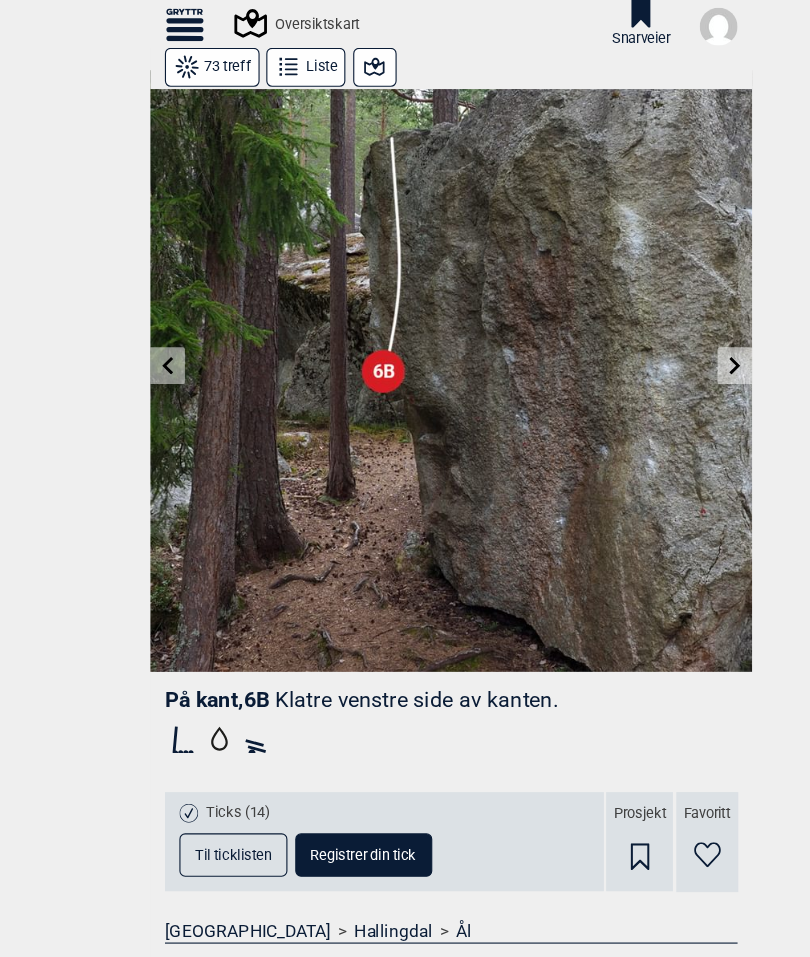 click 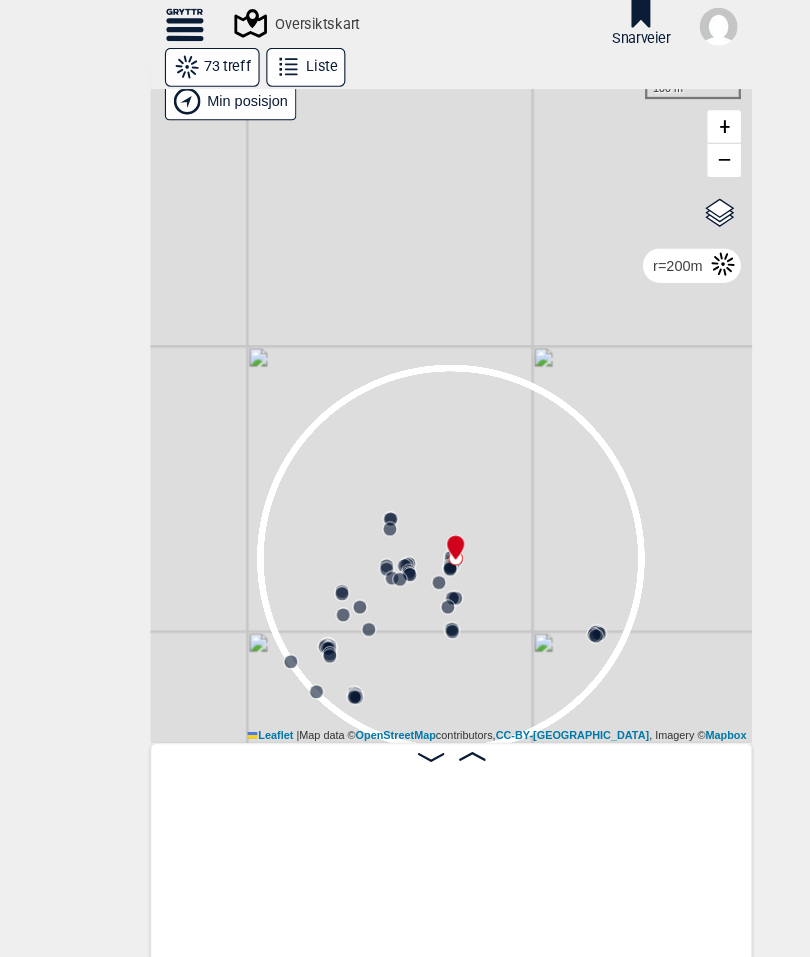 scroll, scrollTop: 0, scrollLeft: 2028, axis: horizontal 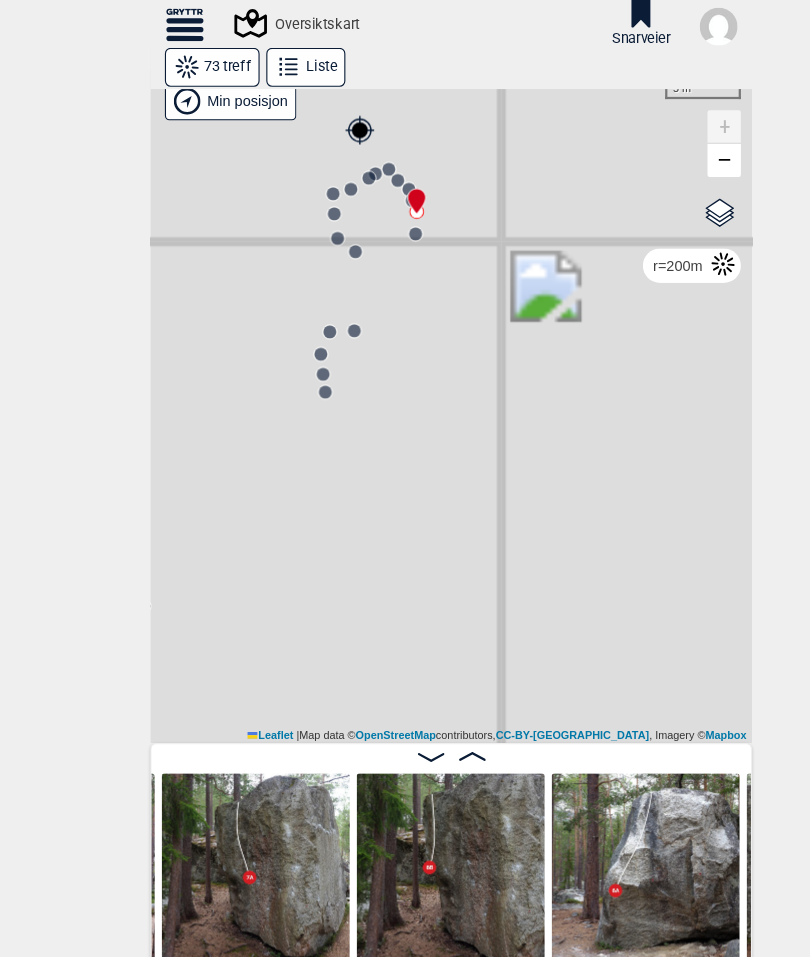 click 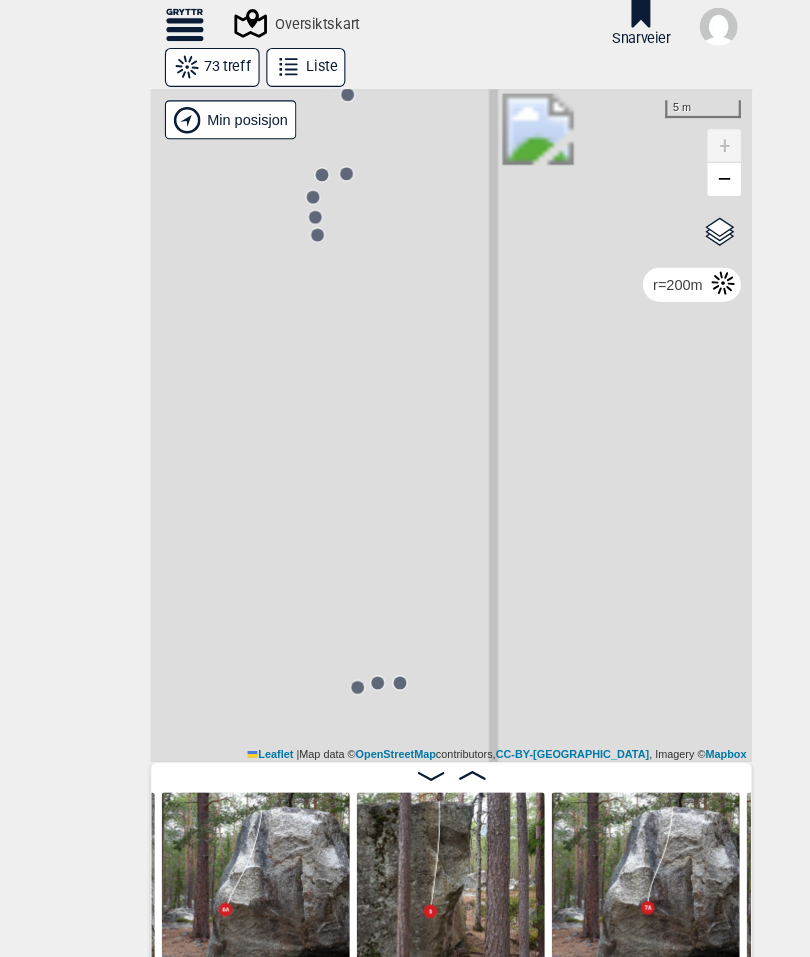 scroll, scrollTop: 0, scrollLeft: 0, axis: both 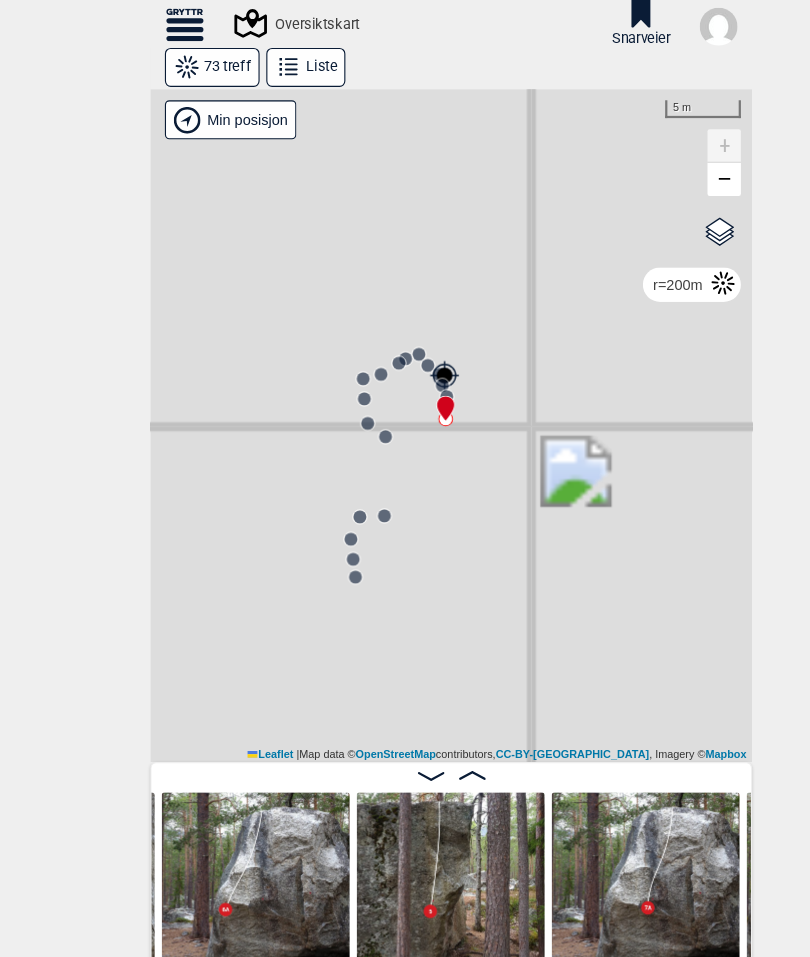 click on "[PERSON_NAME] posisjon" at bounding box center [399, 337] 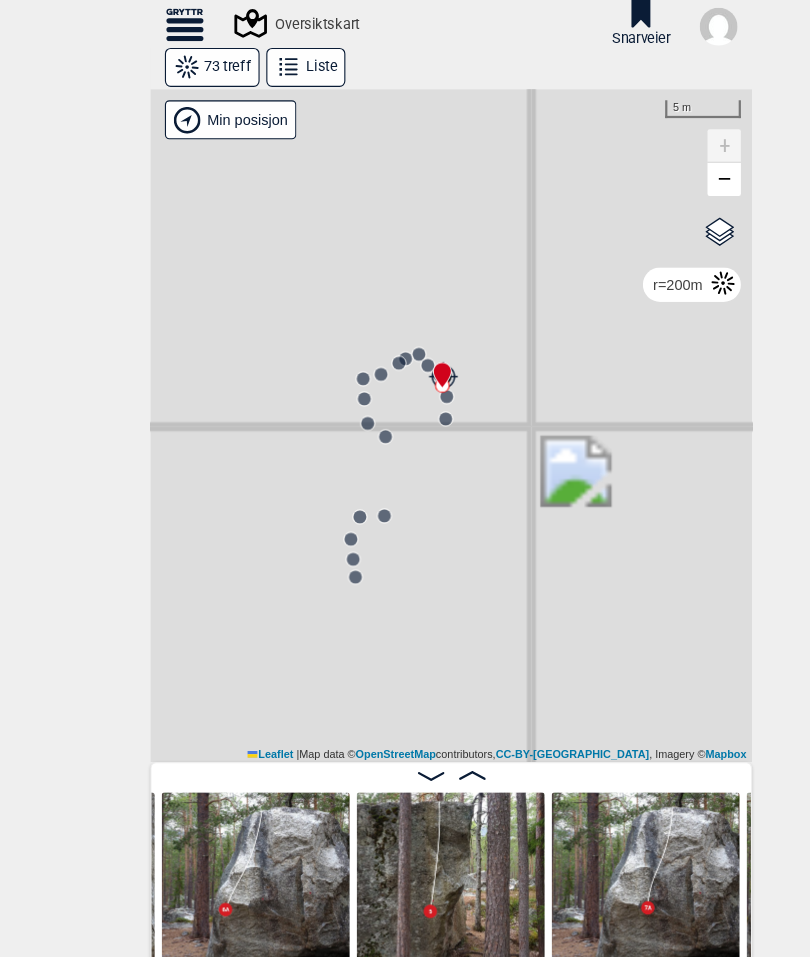 scroll, scrollTop: 0, scrollLeft: 1859, axis: horizontal 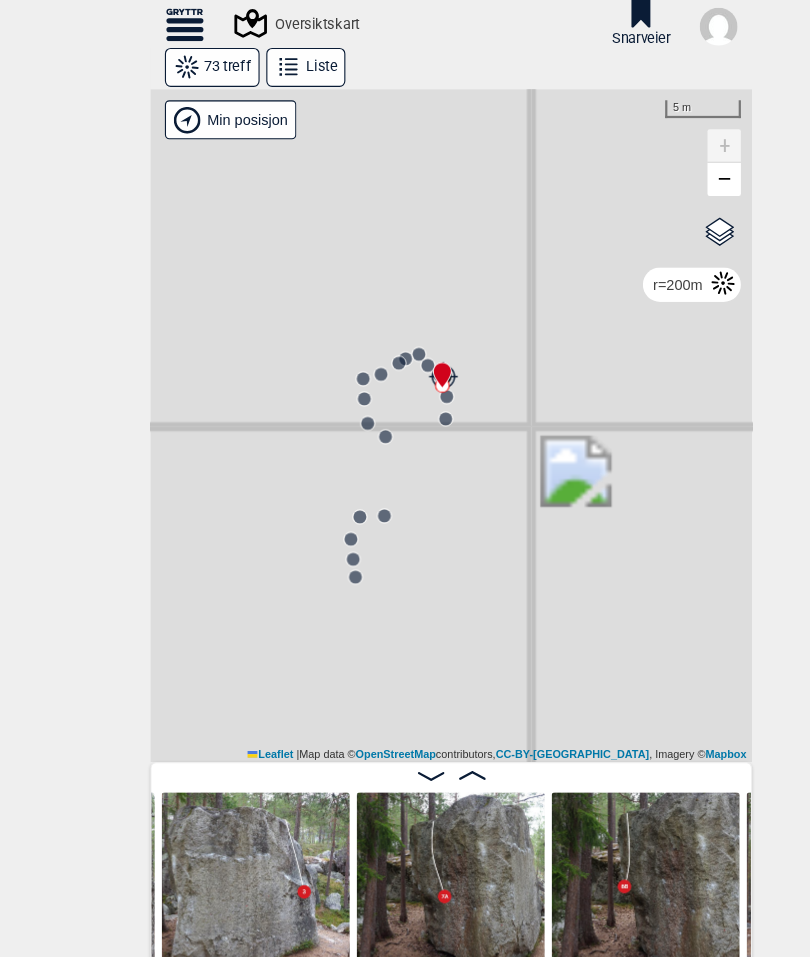 click at bounding box center (393, 328) 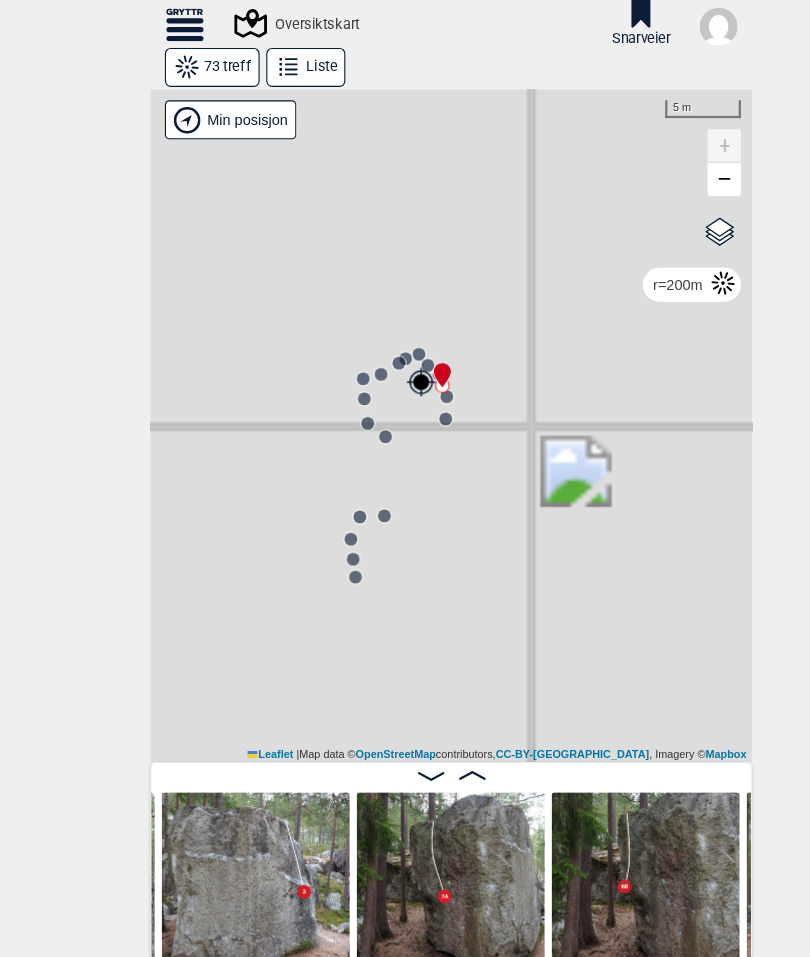 click at bounding box center [393, 328] 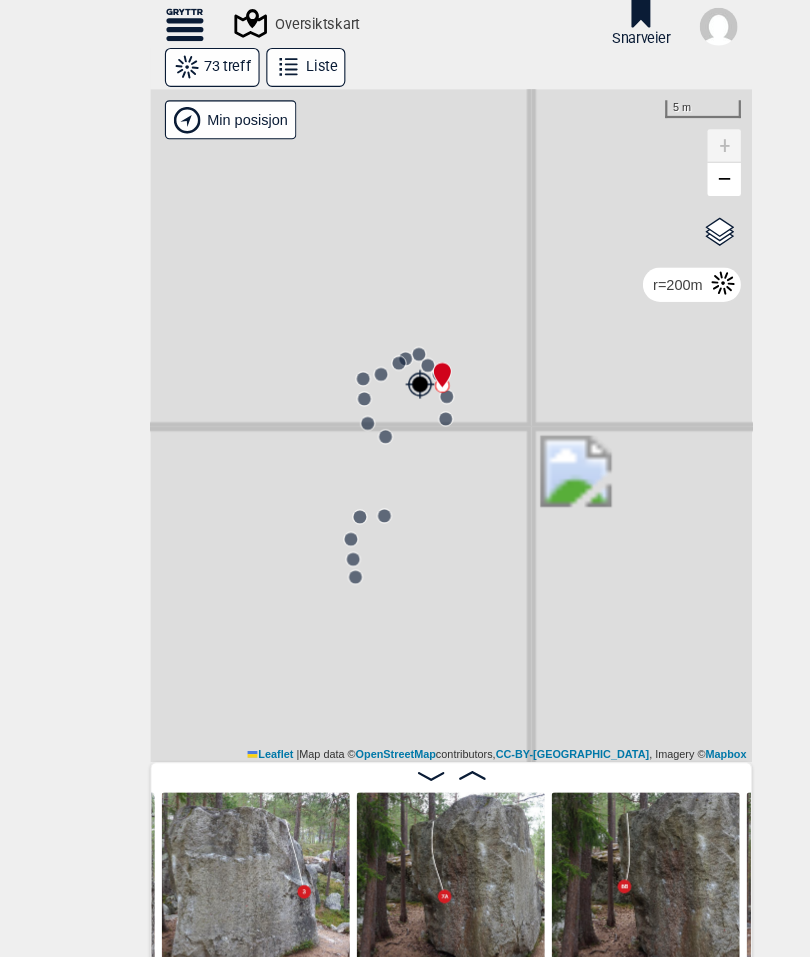 click at bounding box center (393, 328) 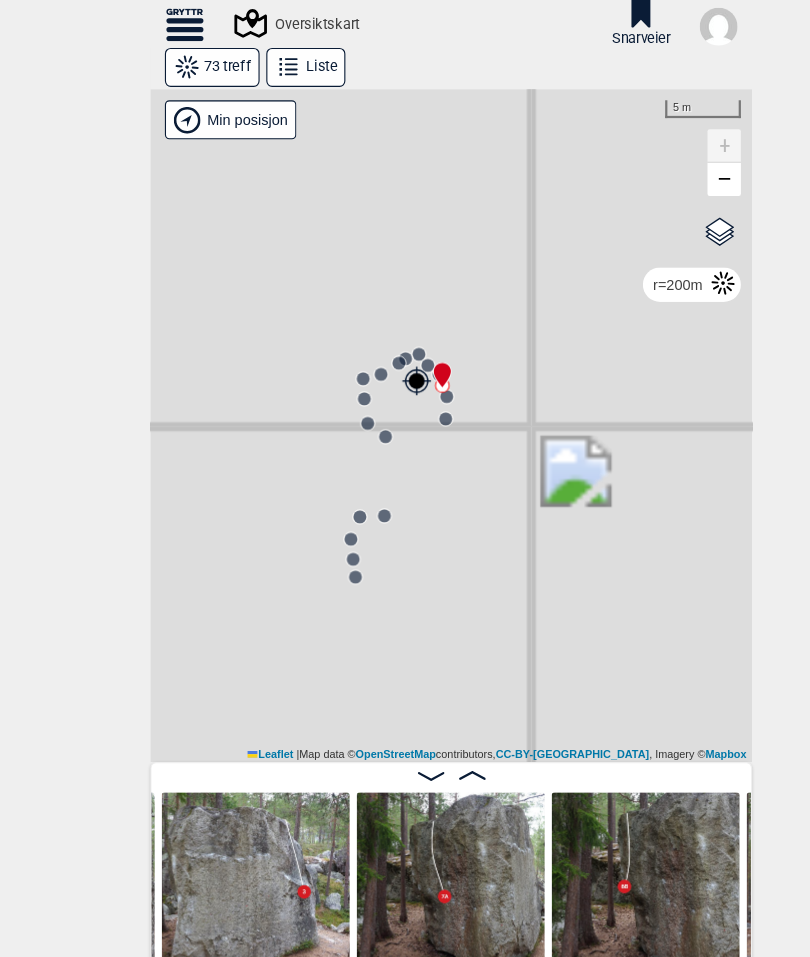 click at bounding box center [393, 328] 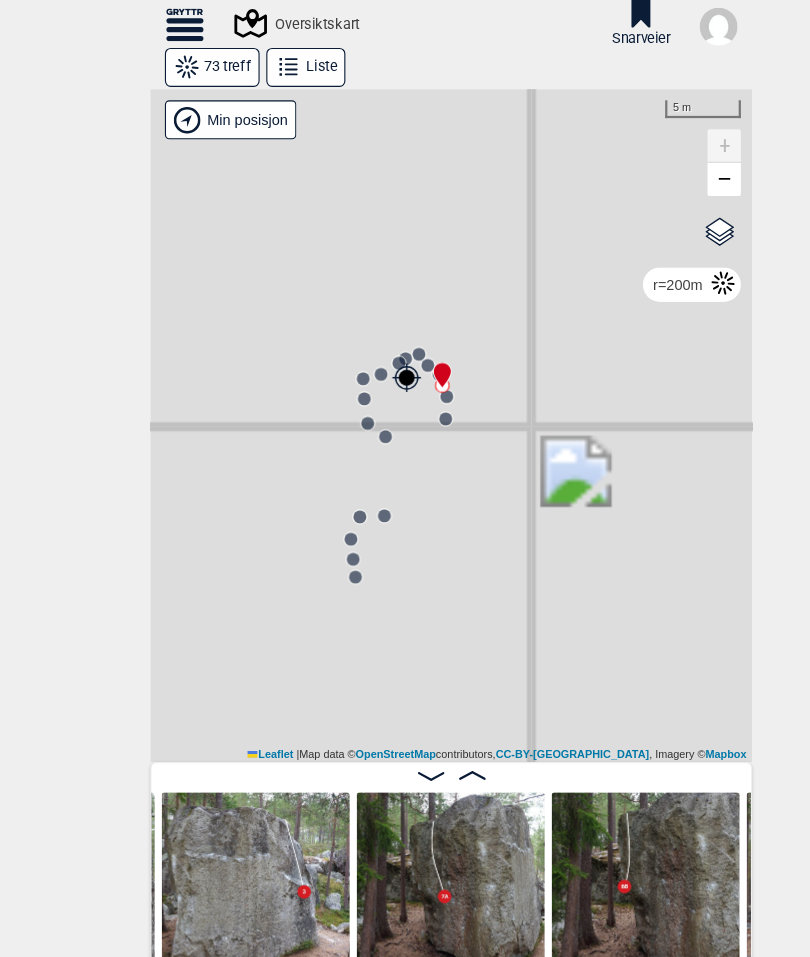 click on "Gol
[GEOGRAPHIC_DATA]
Kolomoen
[GEOGRAPHIC_DATA]
[GEOGRAPHIC_DATA][PERSON_NAME][GEOGRAPHIC_DATA]
[GEOGRAPHIC_DATA]
[GEOGRAPHIC_DATA]
Efteløt
[GEOGRAPHIC_DATA]
Sentrale [GEOGRAPHIC_DATA]
[GEOGRAPHIC_DATA] [PERSON_NAME]
Hønefoss
[GEOGRAPHIC_DATA]/[GEOGRAPHIC_DATA]
Grefsen
[GEOGRAPHIC_DATA]
[GEOGRAPHIC_DATA] syd
Enebakk
[GEOGRAPHIC_DATA]
Ås
Ski
Son" at bounding box center (405, 382) 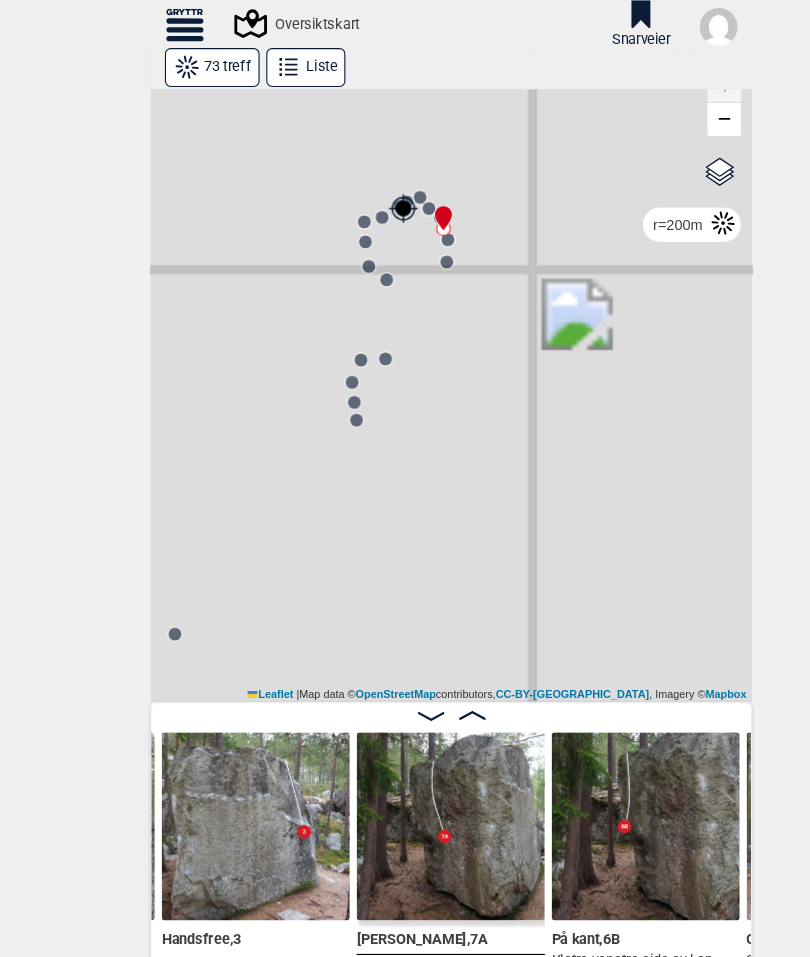 scroll, scrollTop: 56, scrollLeft: 0, axis: vertical 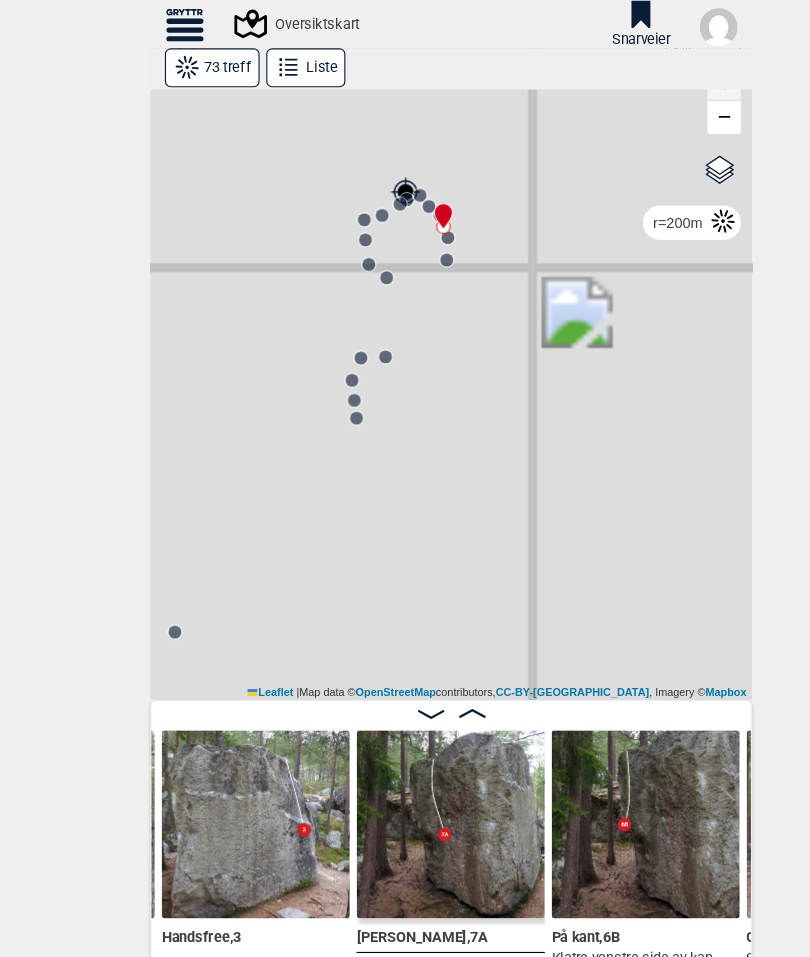 click at bounding box center (394, 185) 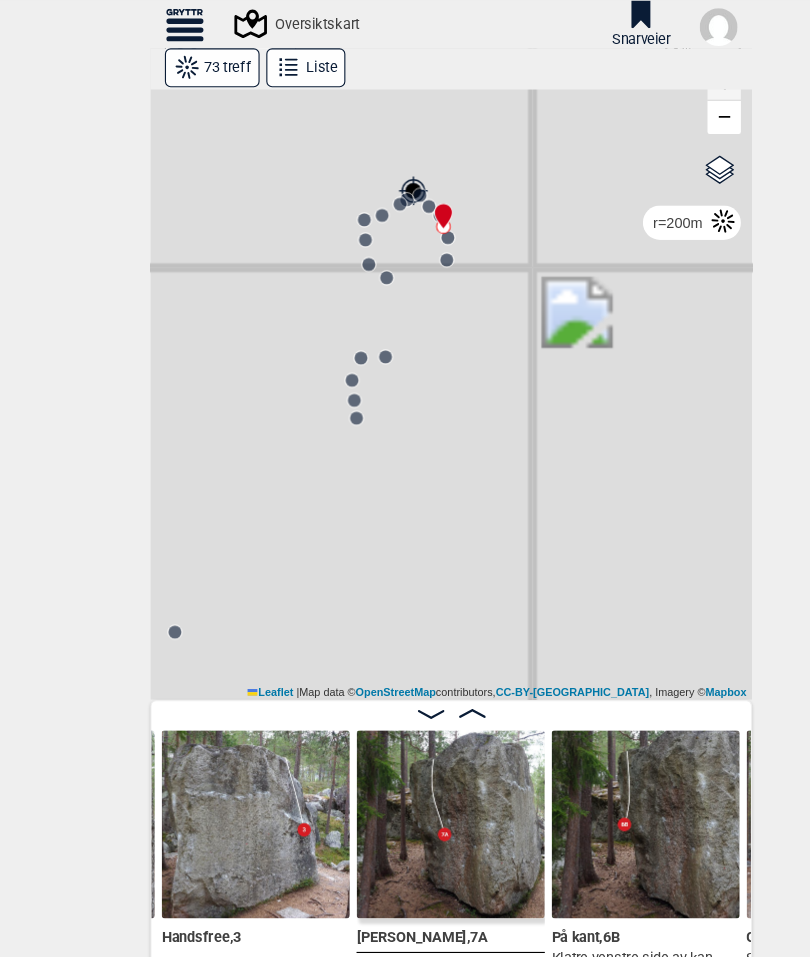 click 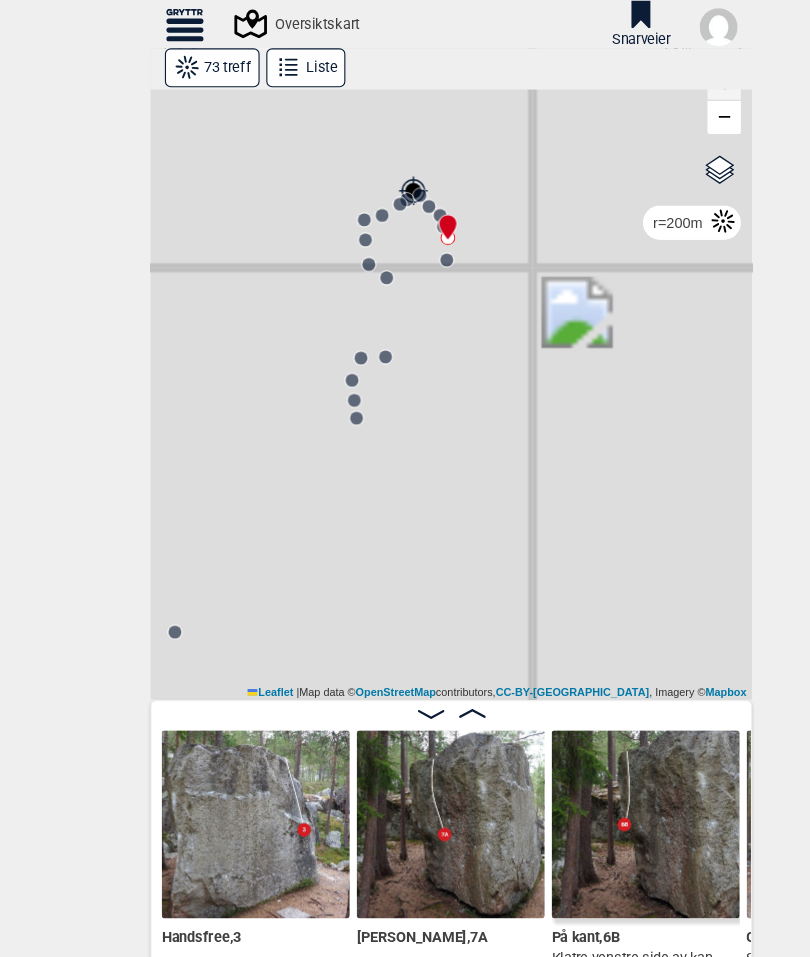 scroll, scrollTop: 0, scrollLeft: 2034, axis: horizontal 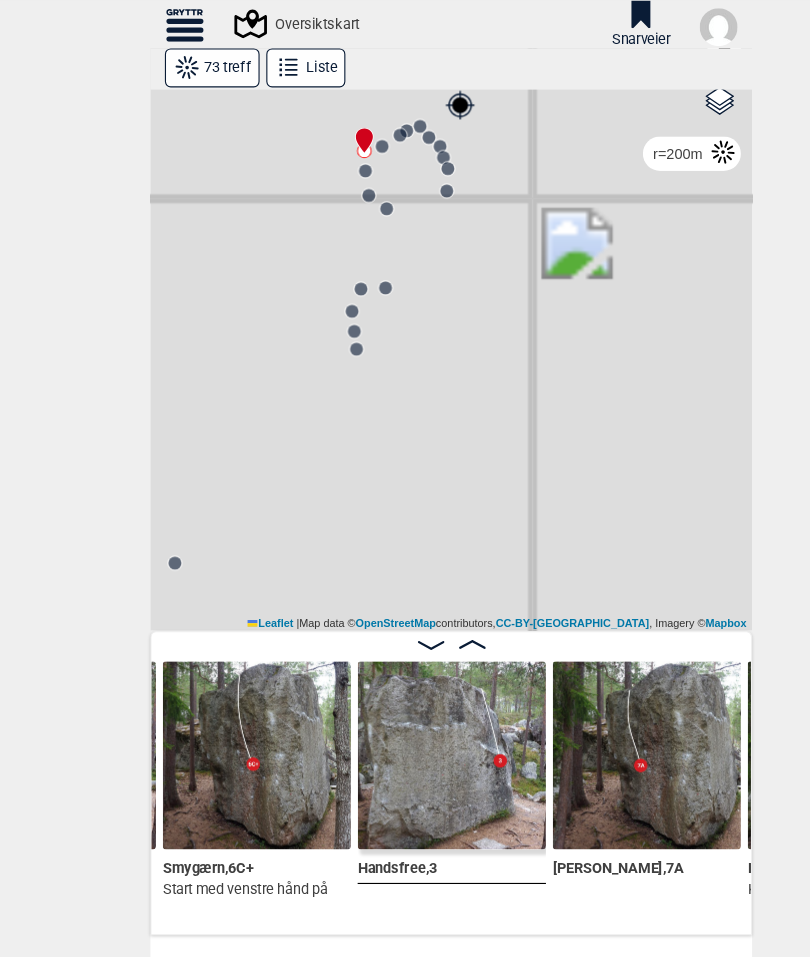 click at bounding box center [230, 677] 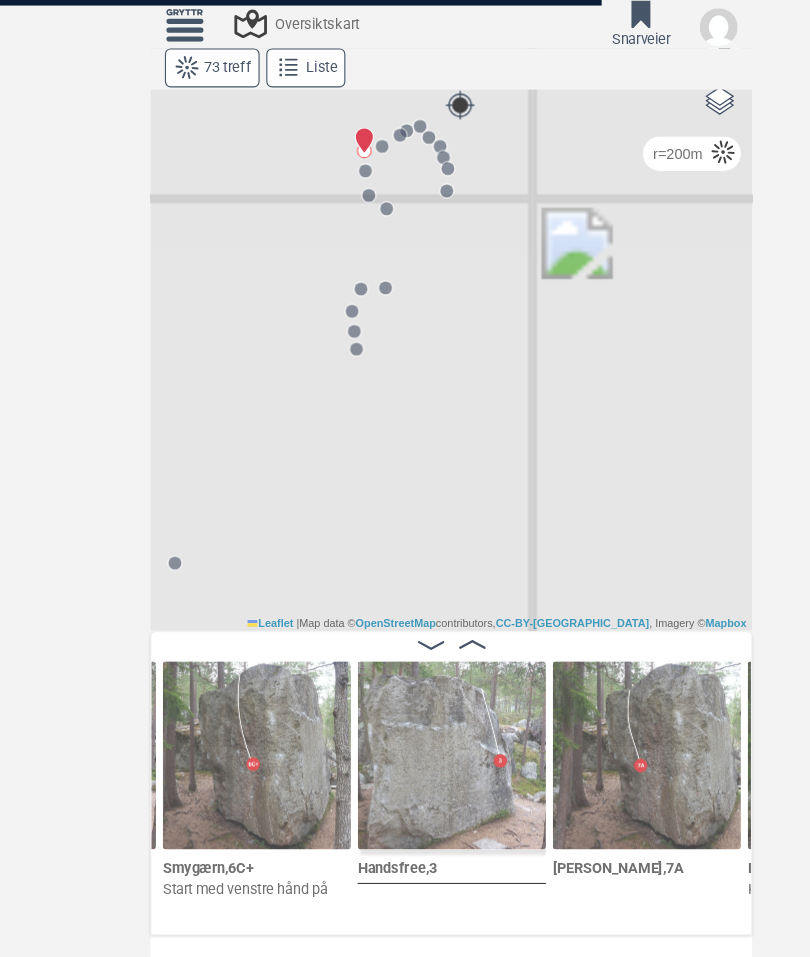 scroll, scrollTop: 0, scrollLeft: 0, axis: both 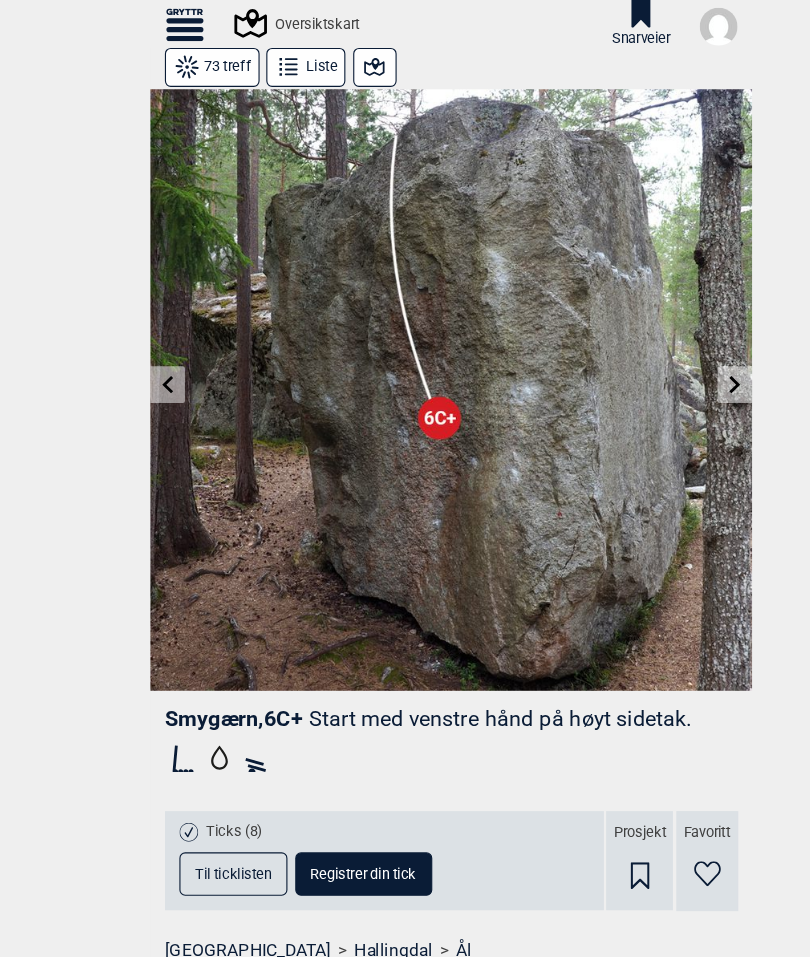 click at bounding box center (405, 350) 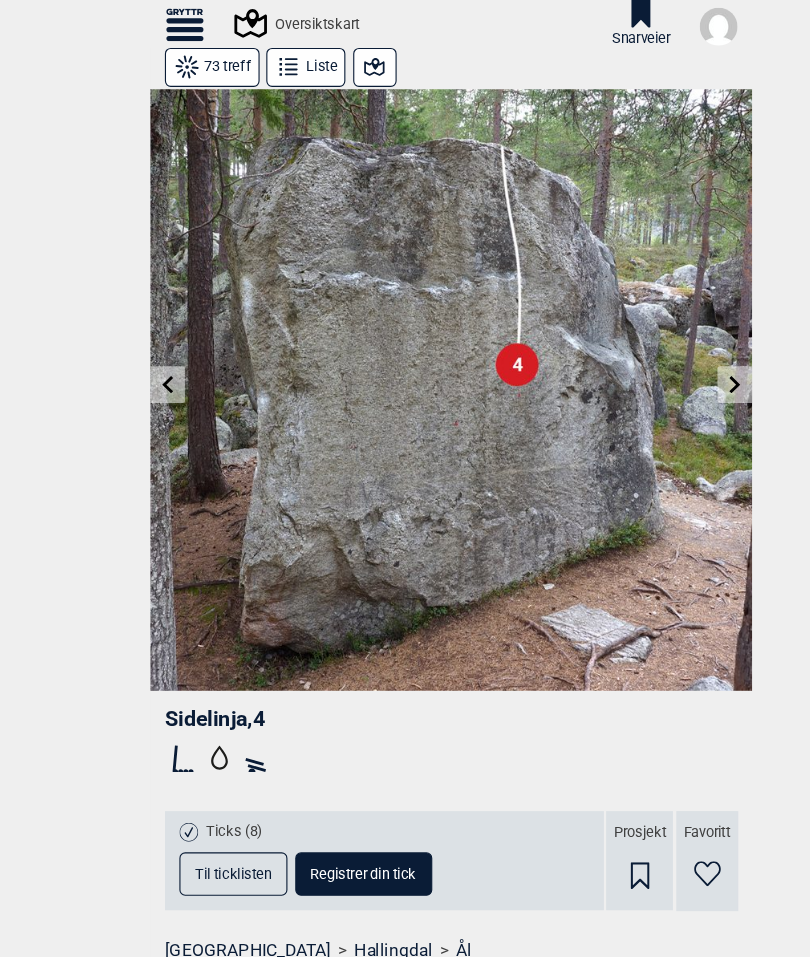 click at bounding box center [659, 345] 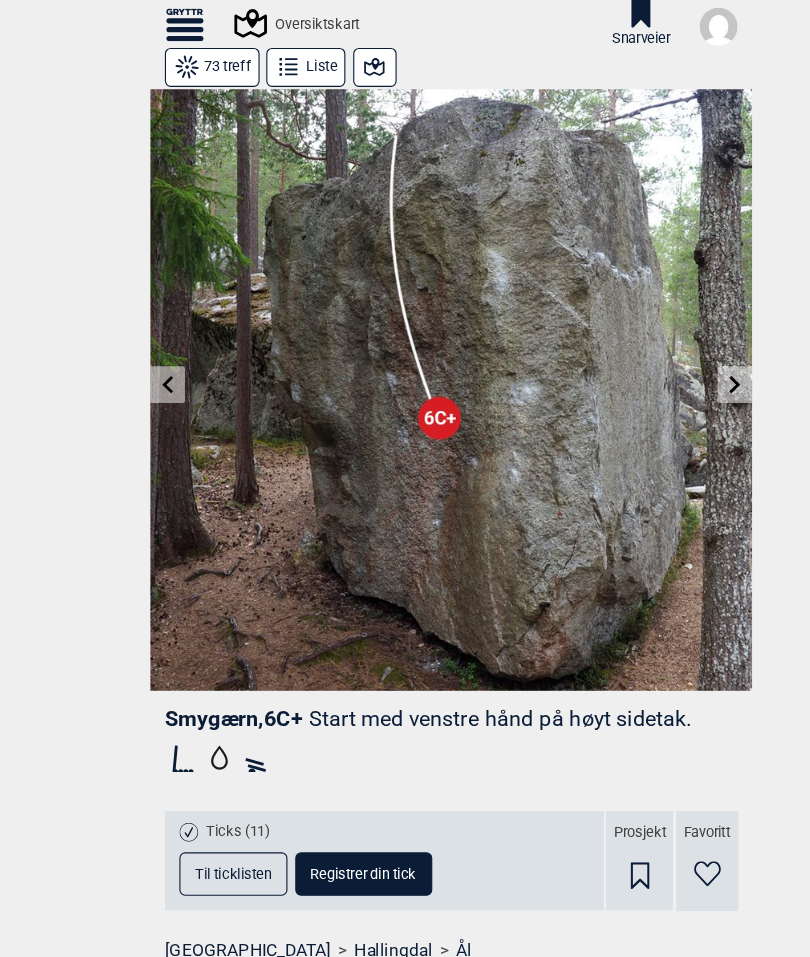 click at bounding box center [659, 345] 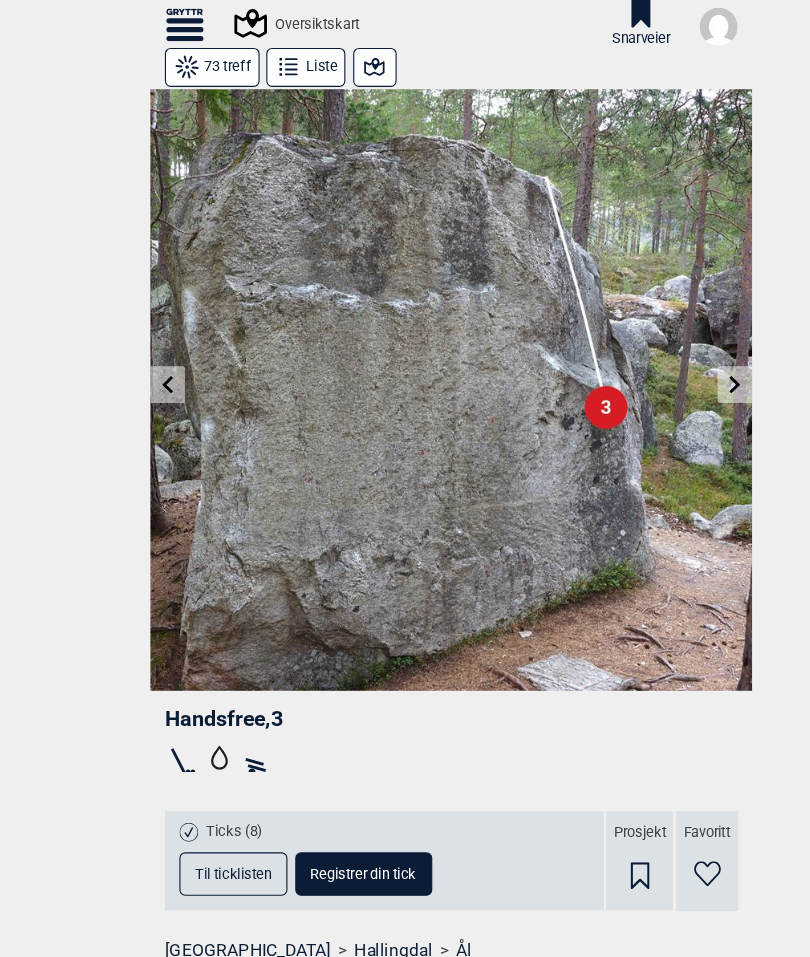 click 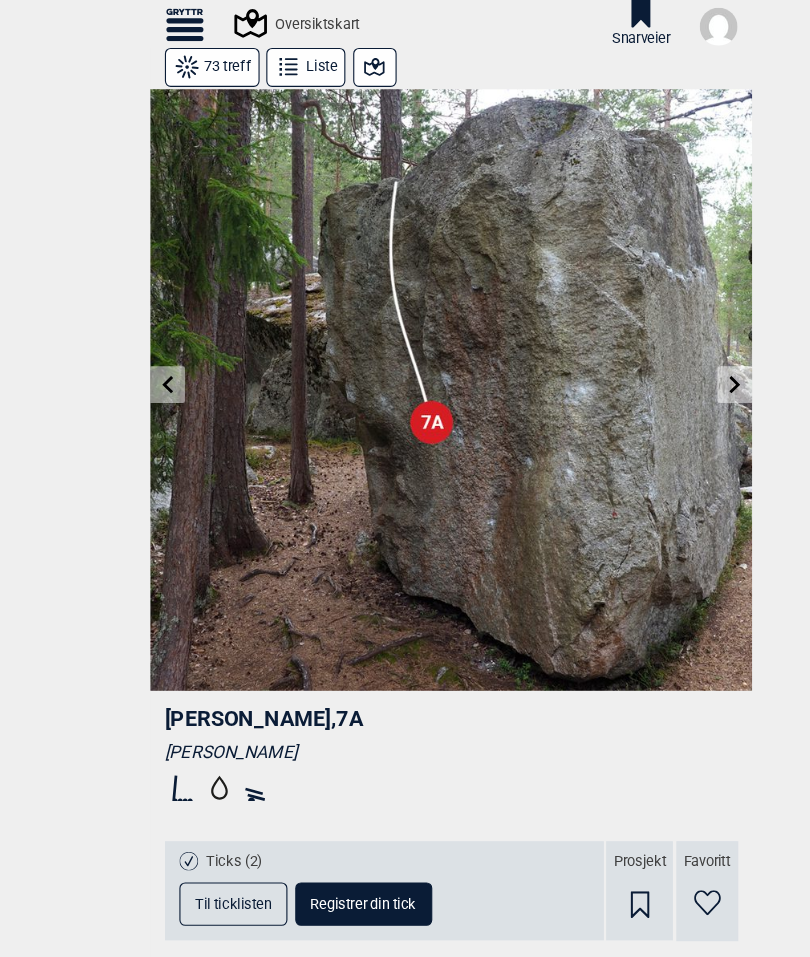 scroll, scrollTop: 116, scrollLeft: 0, axis: vertical 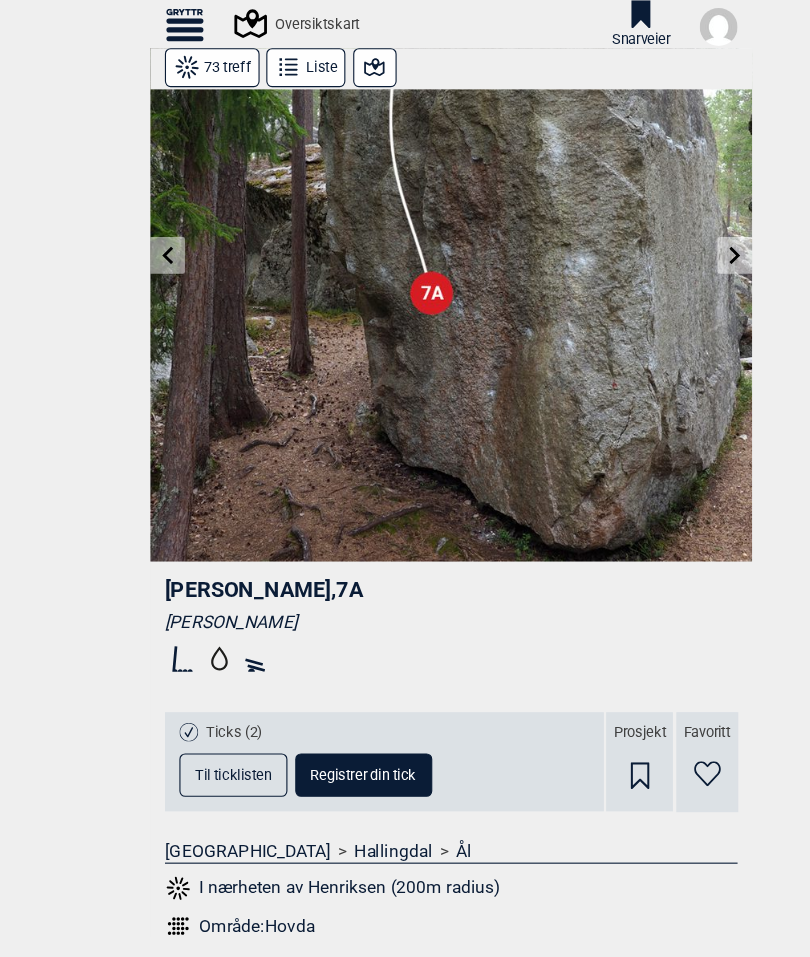 click on "Til ticklisten" at bounding box center (209, 695) 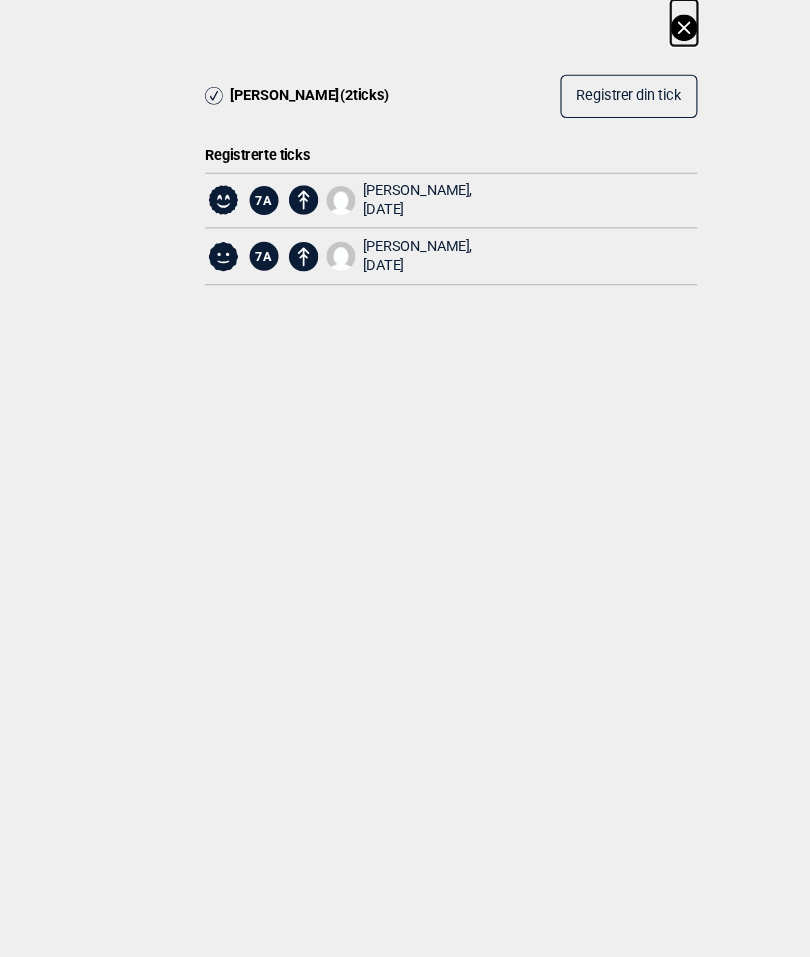 click 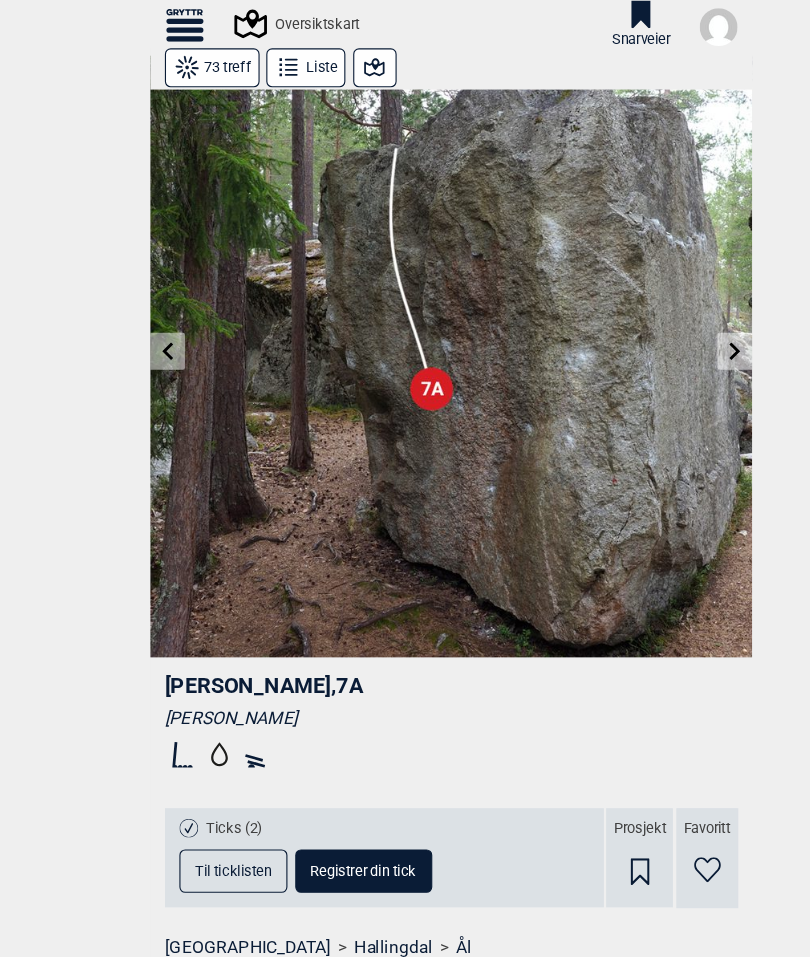 scroll, scrollTop: 24, scrollLeft: 0, axis: vertical 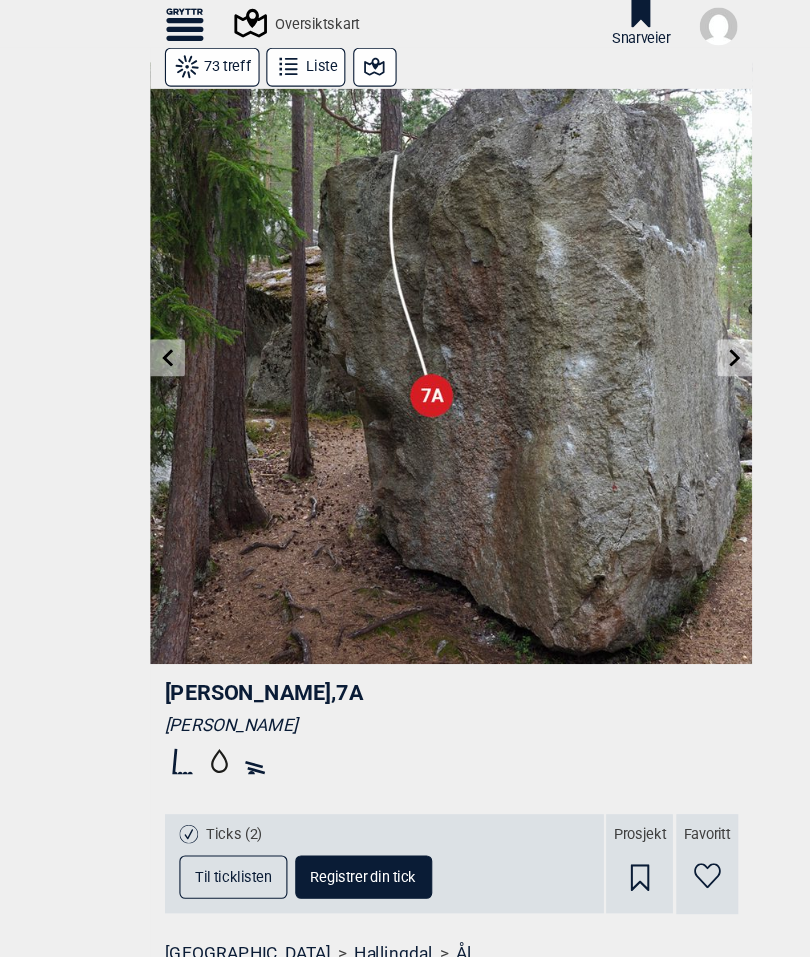 click 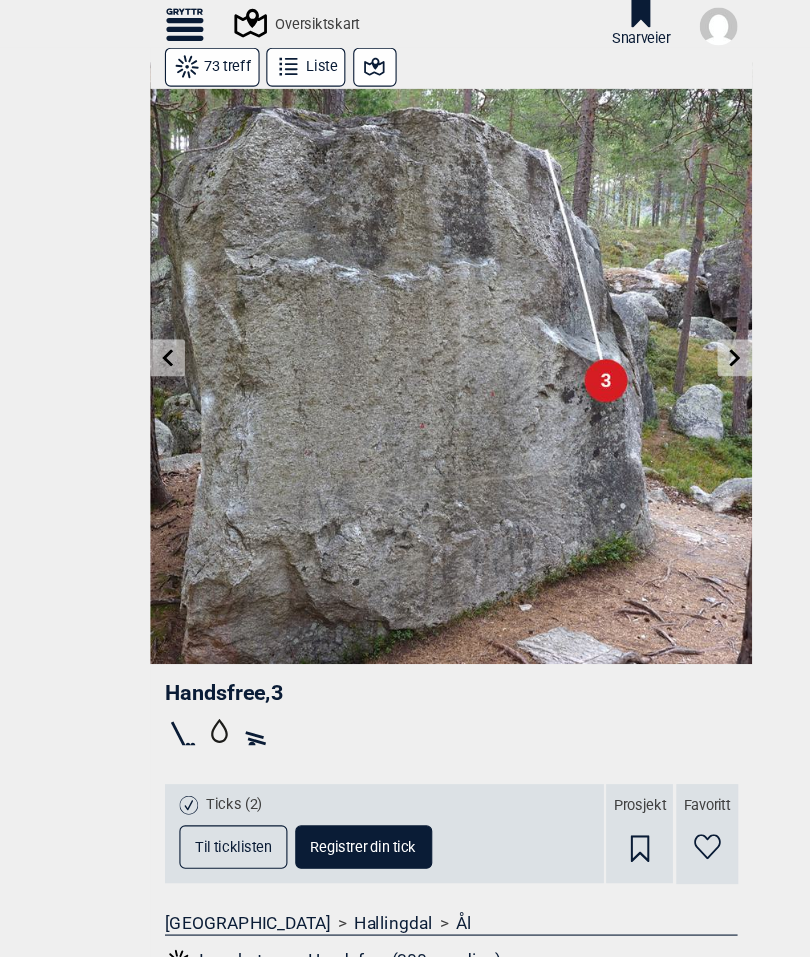 click at bounding box center [150, 321] 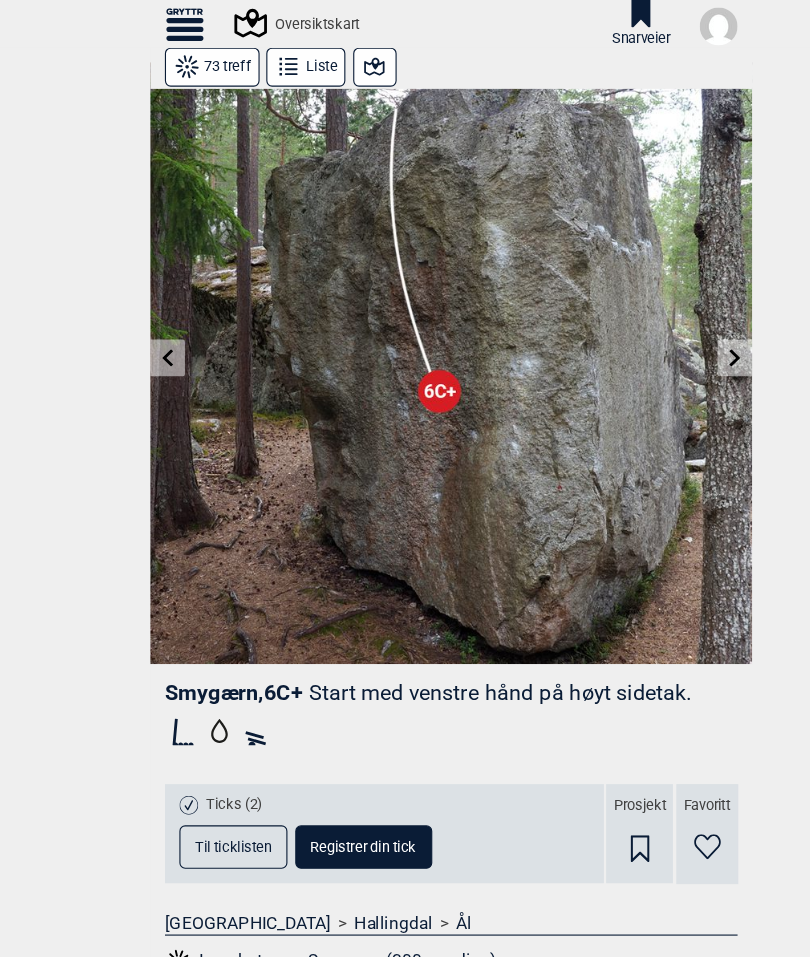 click 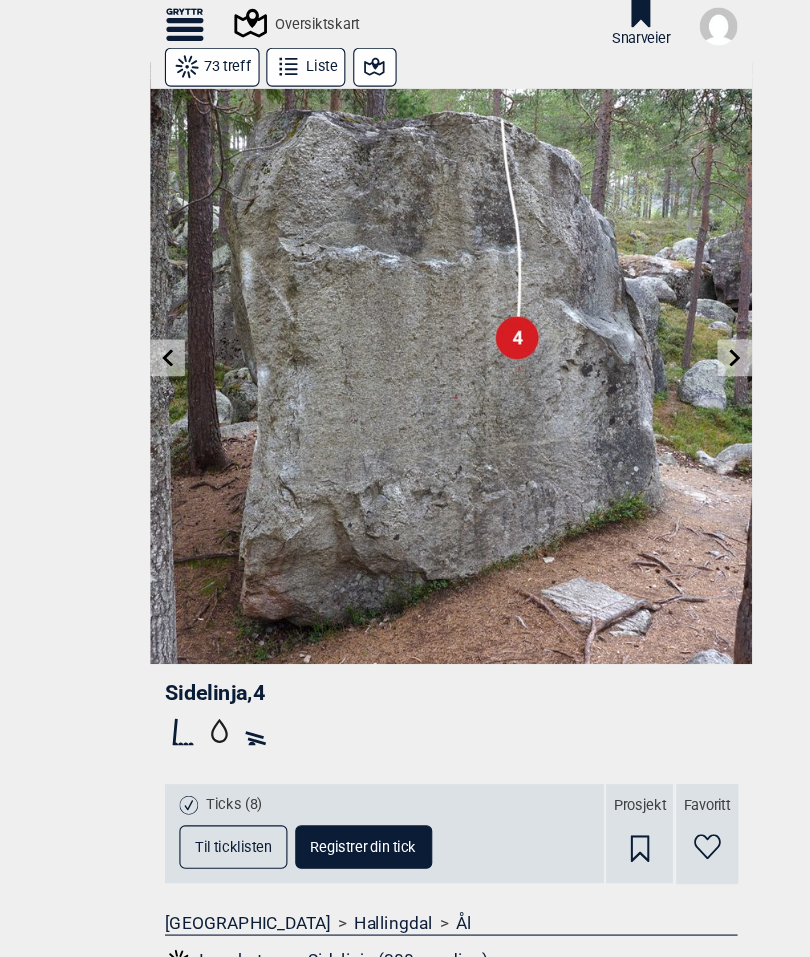 click 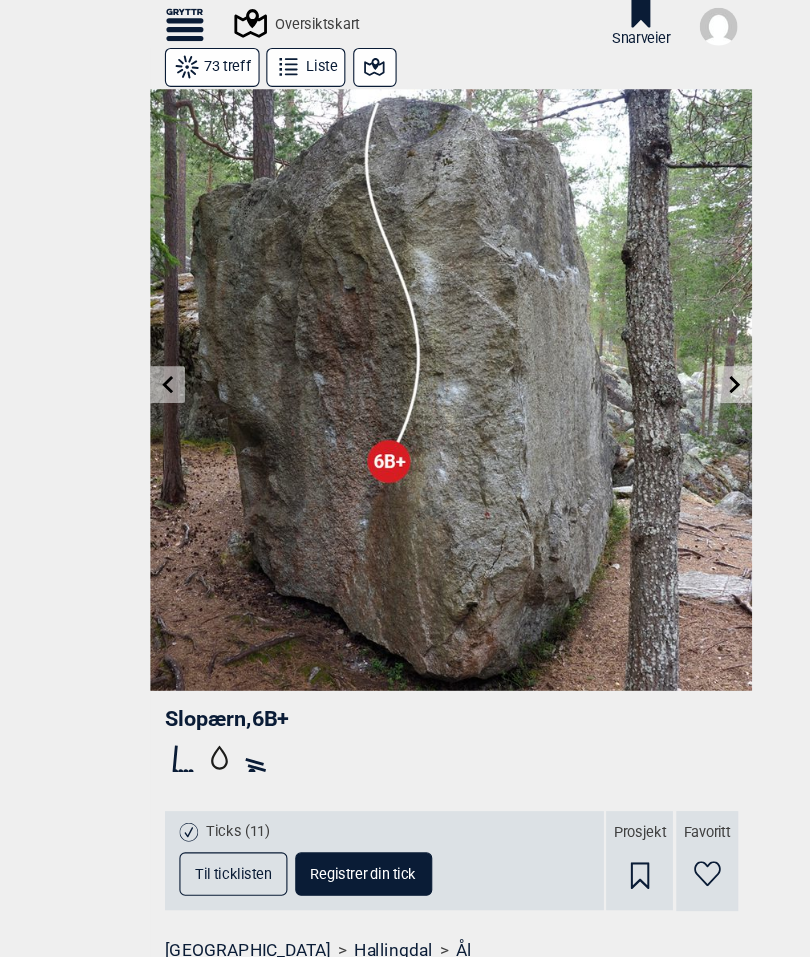 scroll, scrollTop: 0, scrollLeft: 0, axis: both 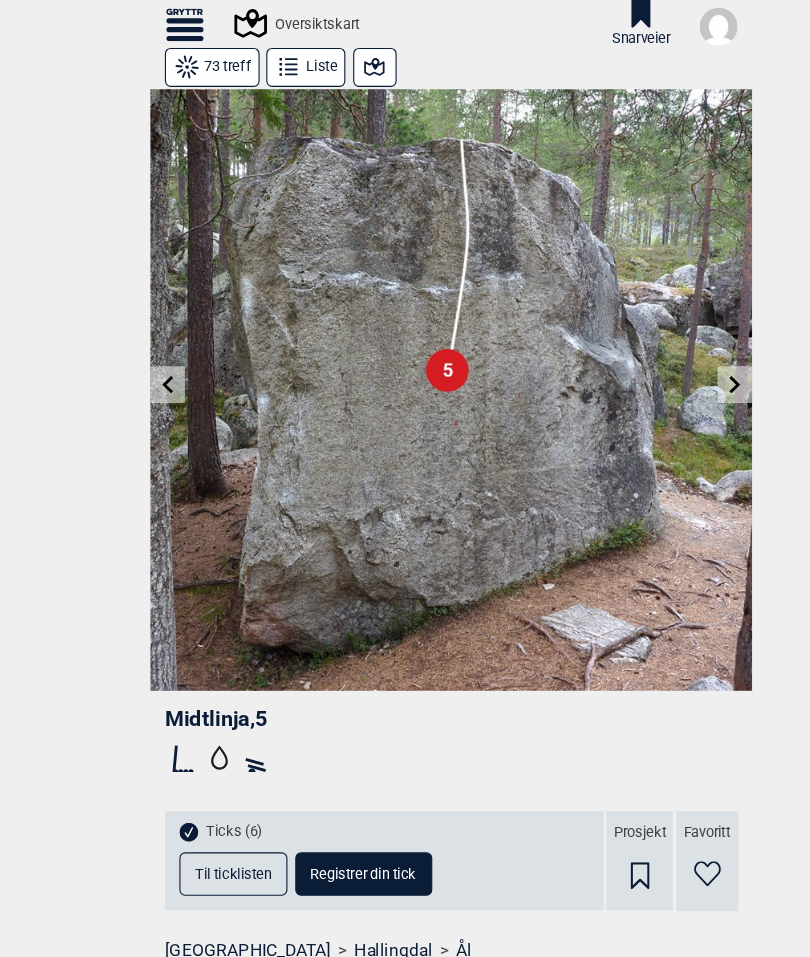 click at bounding box center [150, 345] 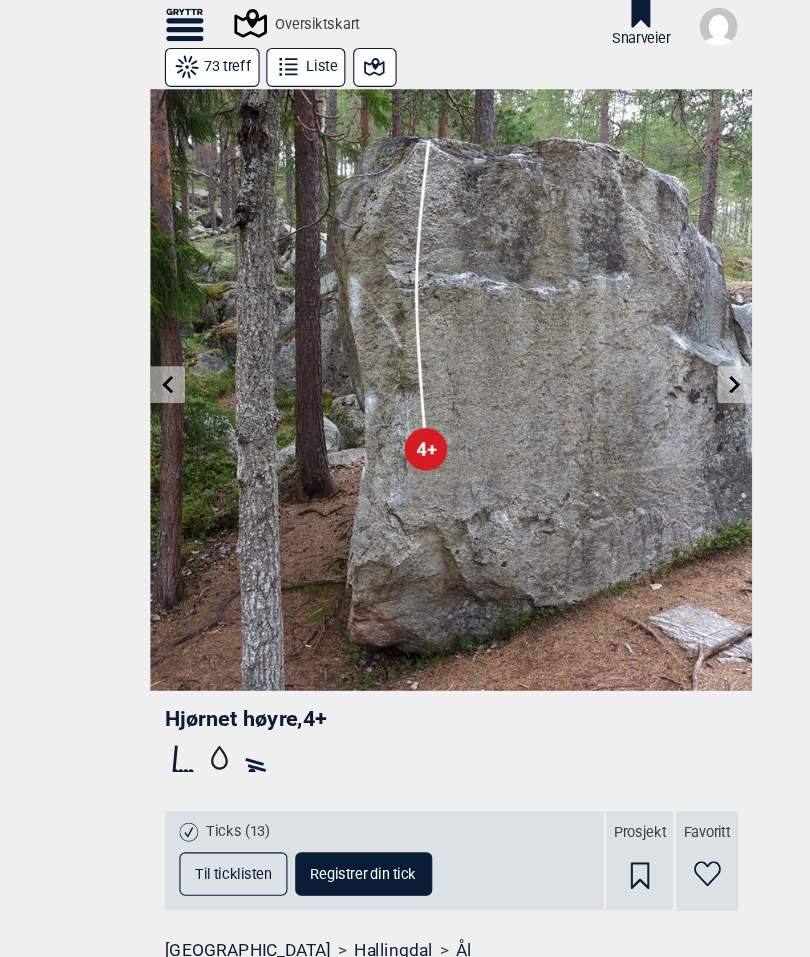 click 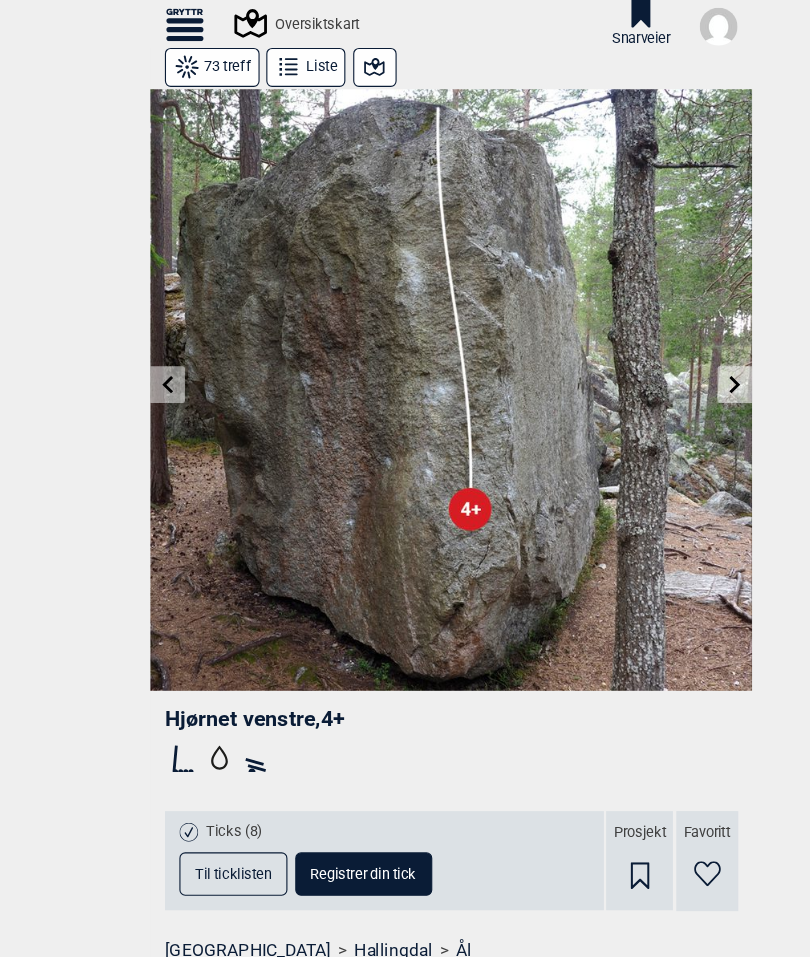 click 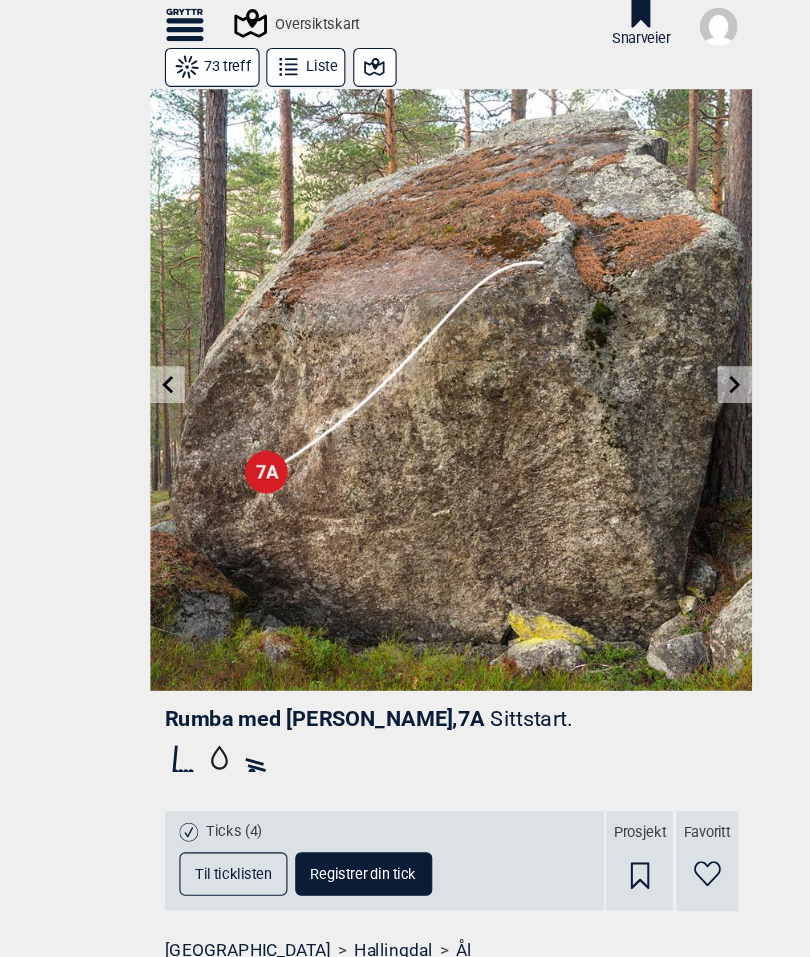 click 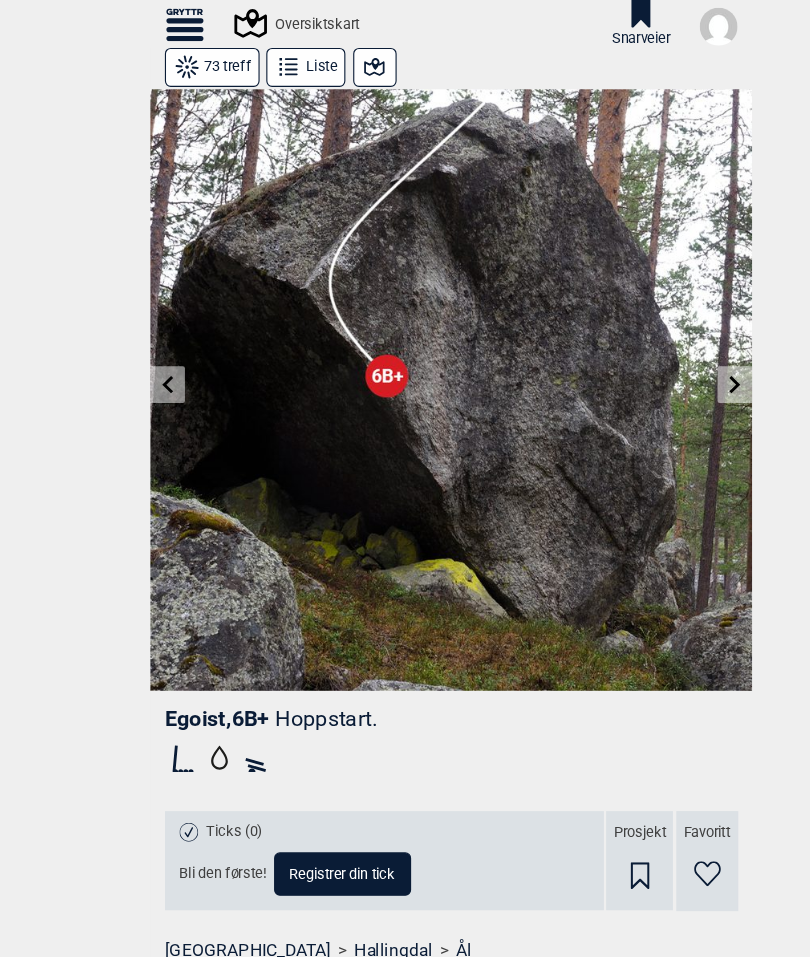 click 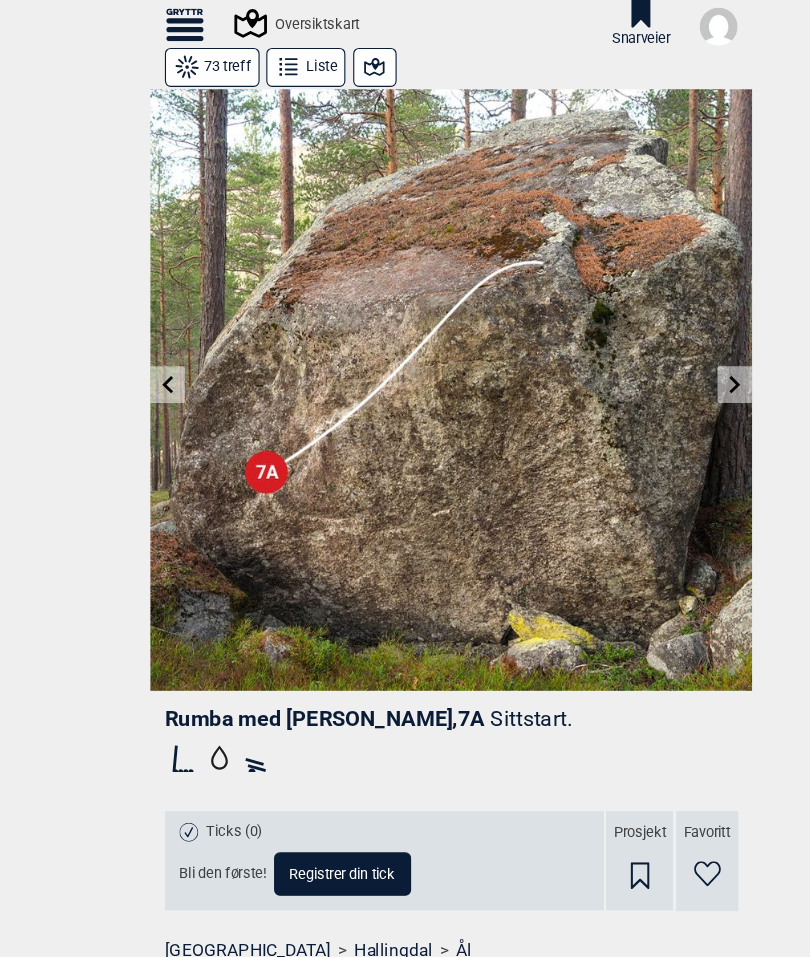 click 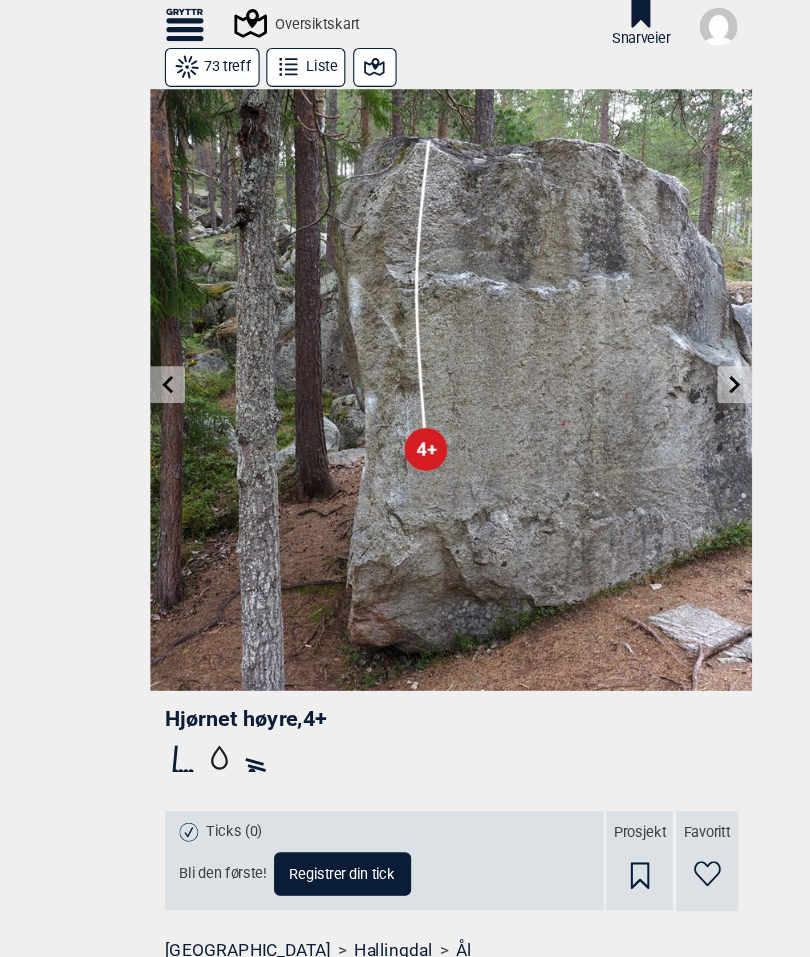 click 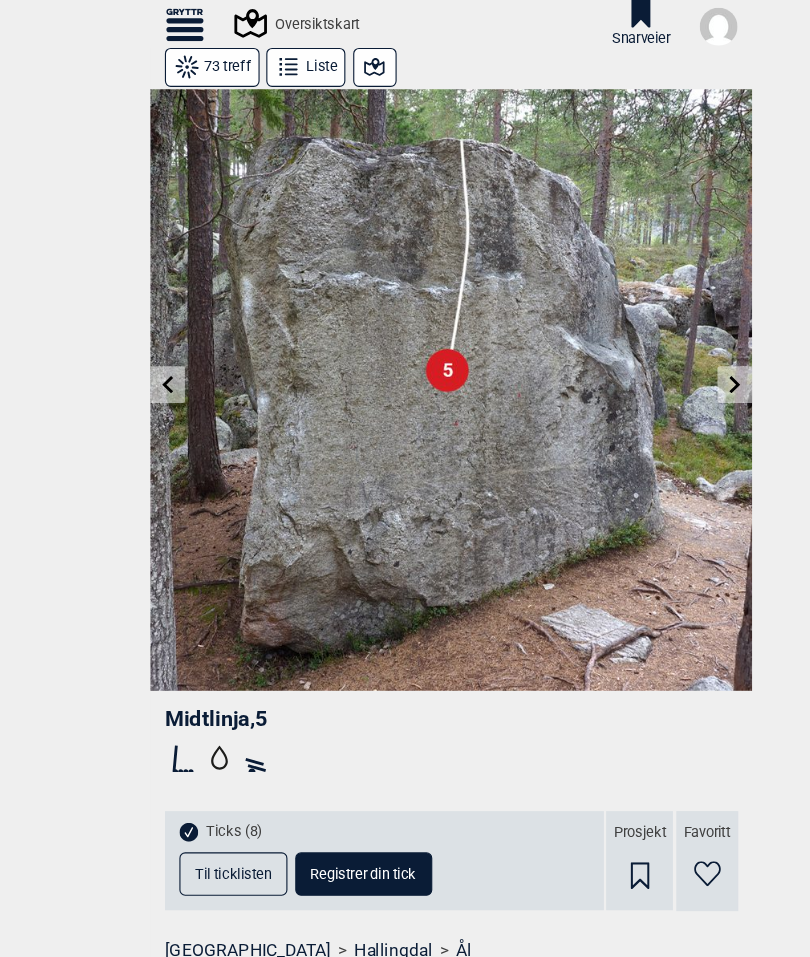 click 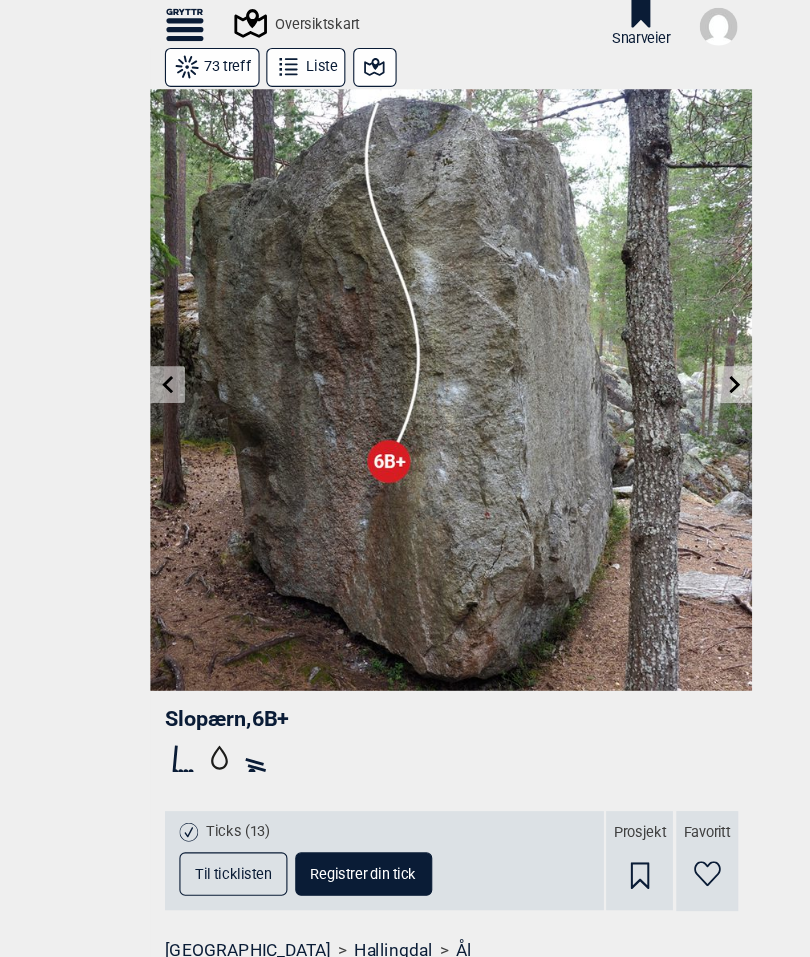 click 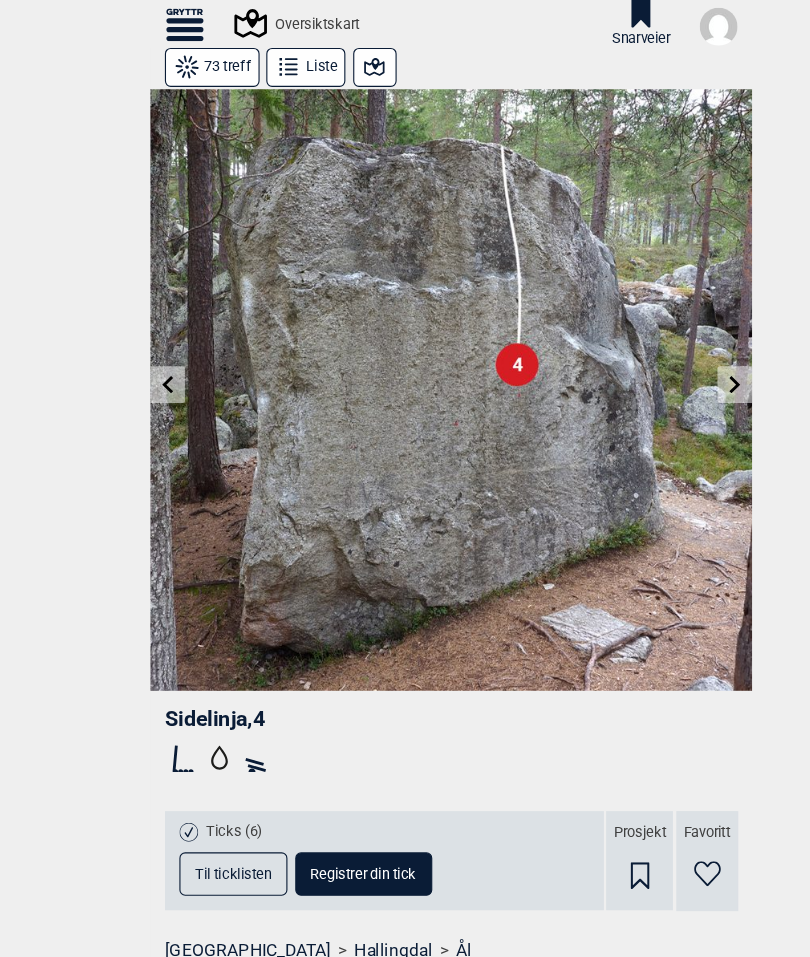 click at bounding box center (659, 345) 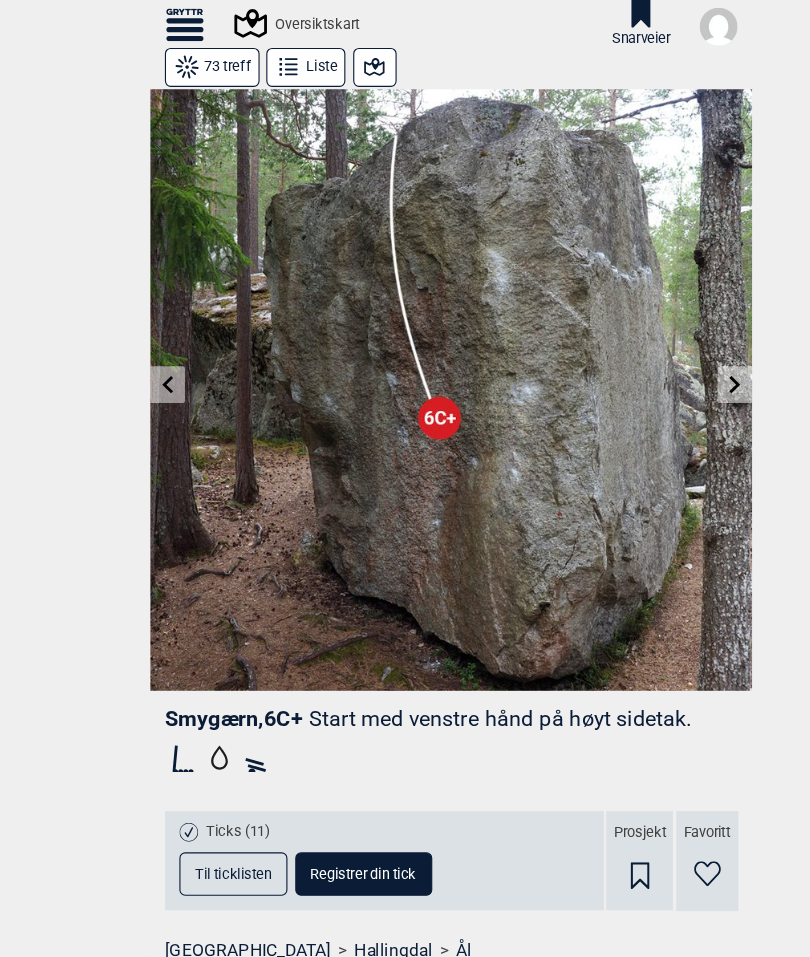 click 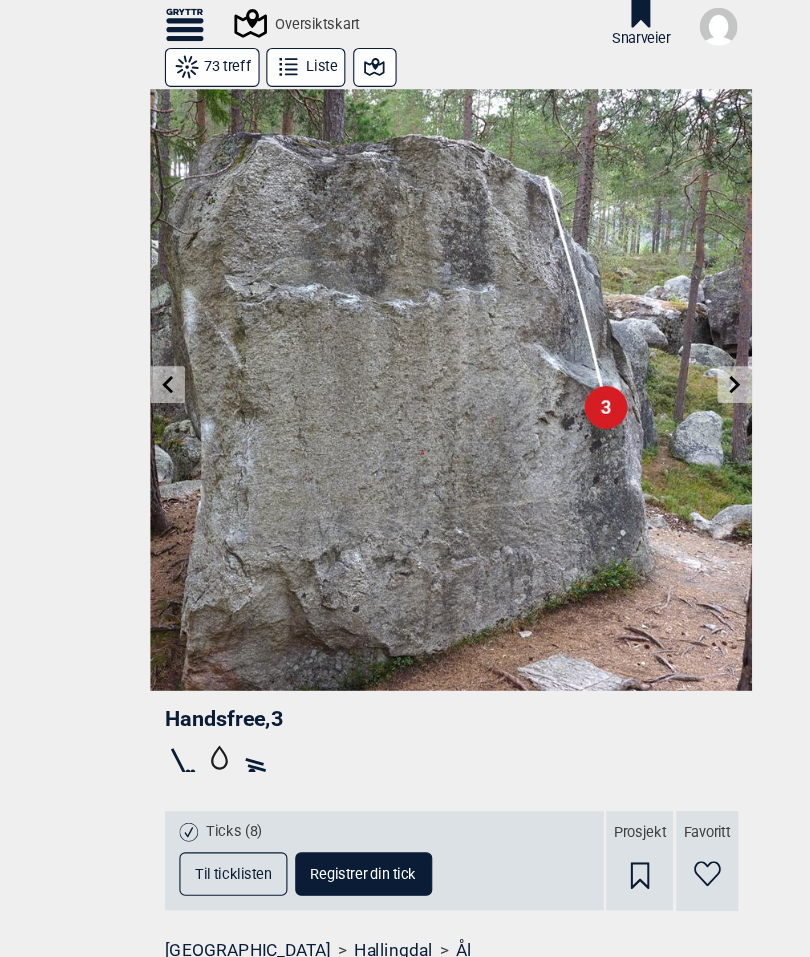 click 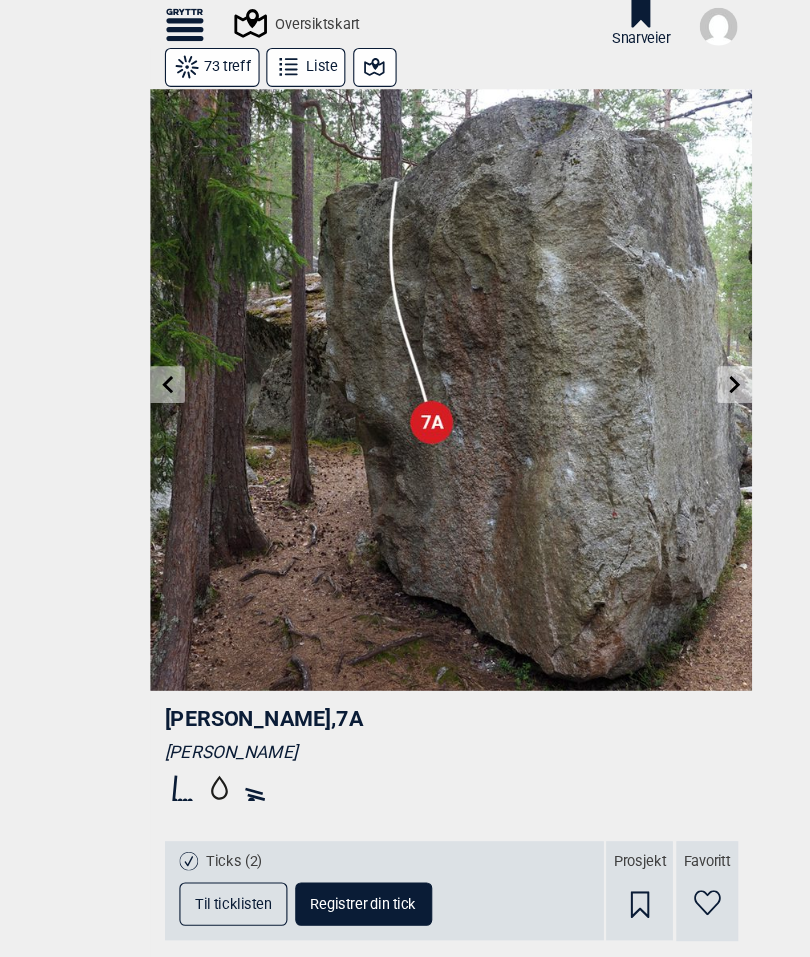 click at bounding box center (659, 345) 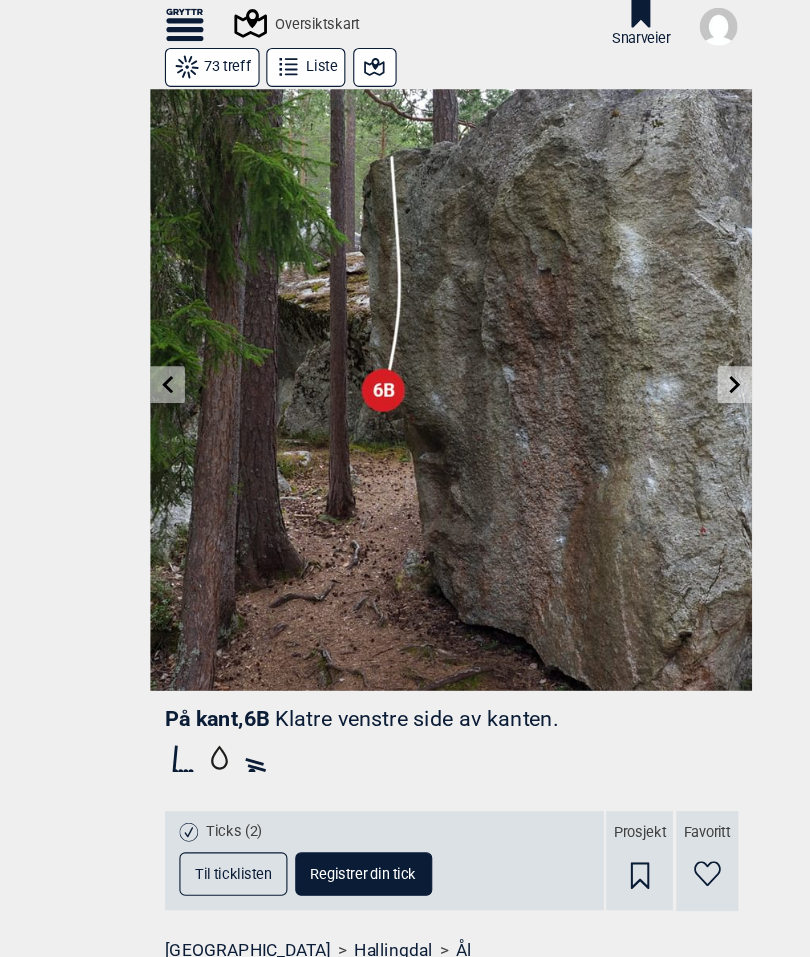 click 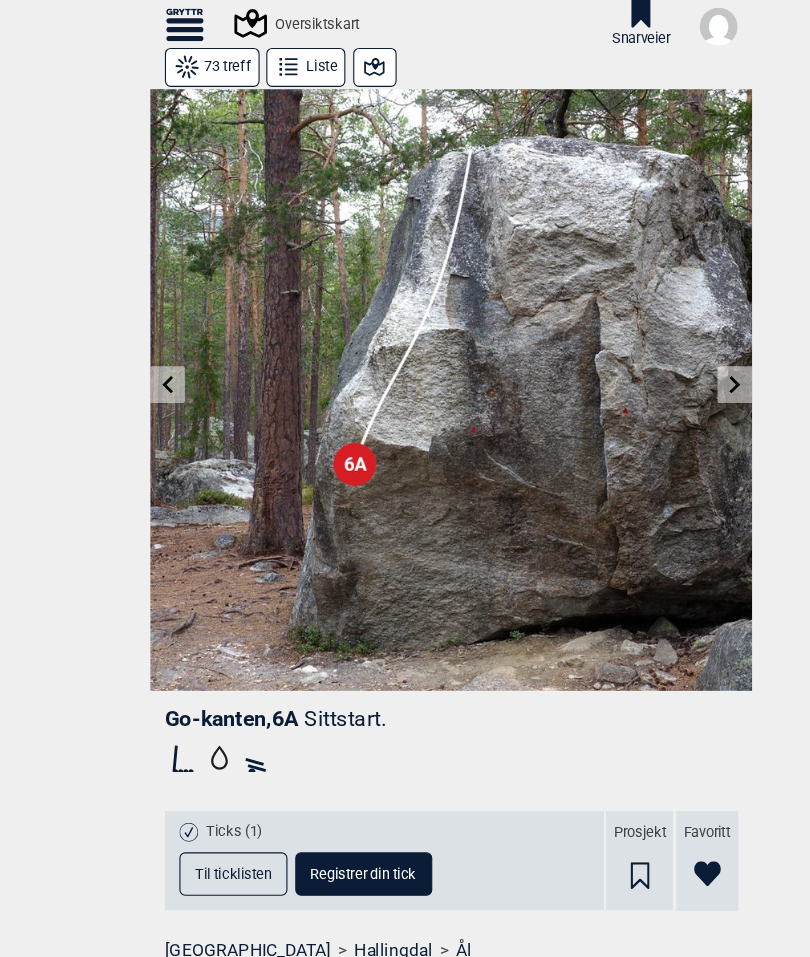 click 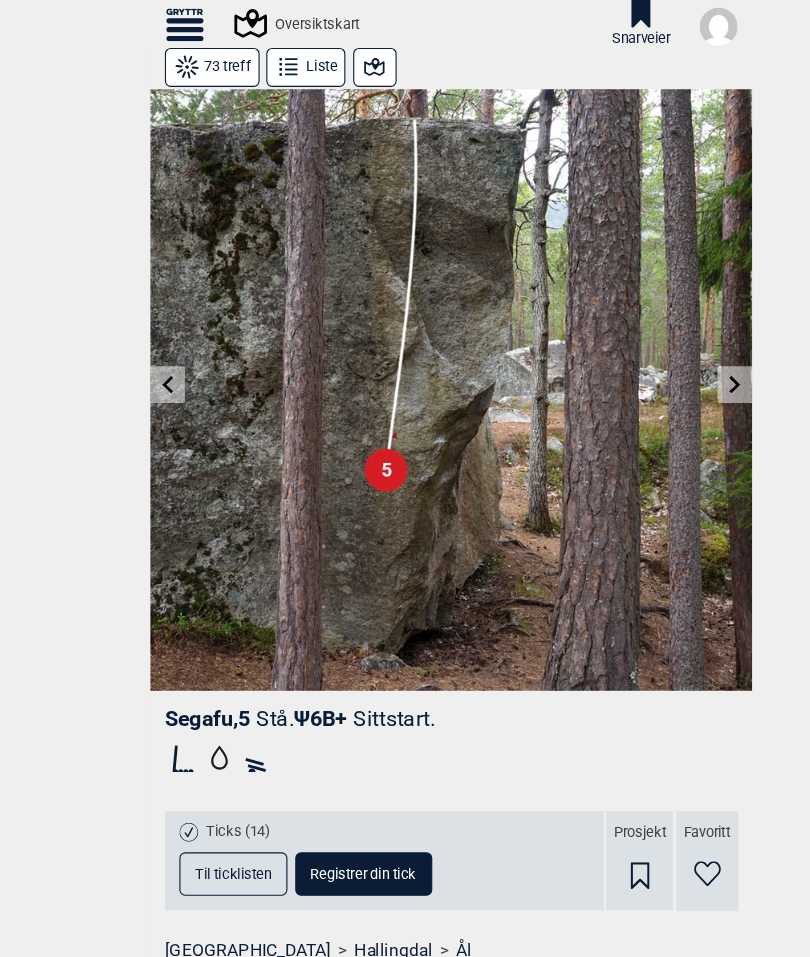 click at bounding box center [659, 345] 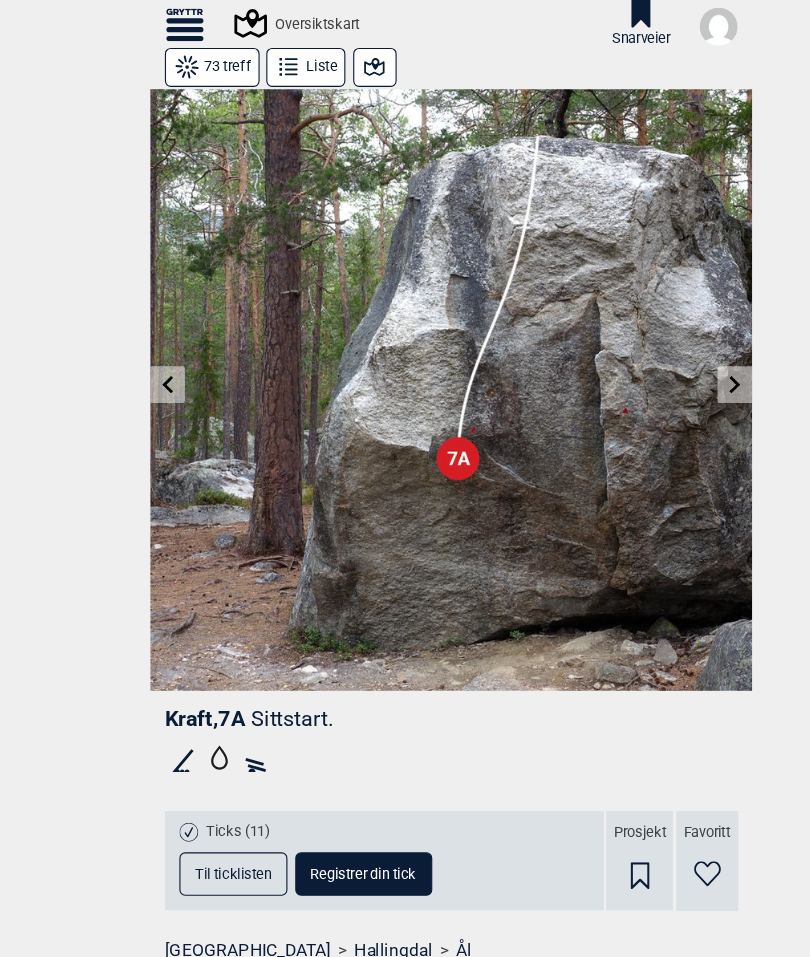 click on "Til forsiden NO SV EN Finn buldere med filtrering [GEOGRAPHIC_DATA] [GEOGRAPHIC_DATA] Meld inn ny bulder Tegnforklaring Om Gryttr   Oversiktskart Snarveier Doner en slant til Gryttr Doner 100 kr Doner 200 kr Doner 600 kr Når maser vi om donasjoner Når du bruker filtrering eller annen “ekstra” funksjonalitet, dukker “Doner”-siden opp. Har du gitt en donasjon, fjerner vi triggeren til “Doner”-siden når du er innlogget. Du kan bruke “ekstra” funksjonalitet uforstyrret. Doner litt = slutt på masing i 1 mnd Doner passe = slutt på masing i 3 mnd Doner mye = slutt på masing i 12 mnd Nei takk Mer info om donasjon  > 73 treff   Liste Kraft ,  7A   Sittstart. Ticks (11) Til ticklisten Registrer din tick Prosjekt Favoritt [GEOGRAPHIC_DATA] > Hallingdal > [GEOGRAPHIC_DATA] I nærheten av Kraft (200m radius) Område:  Hovda Beta Video ( 2 )   Foto  ( 0 ) [PERSON_NAME]    -   i [DATE].  Tung start. [PERSON_NAME]    -  i [DATE].  Gryttr  2025  © [STREET_ADDRESS] [PHONE_NUMBER] [EMAIL_ADDRESS][DOMAIN_NAME] Gryttr på Facebook Om Gryttr" at bounding box center (405, 478) 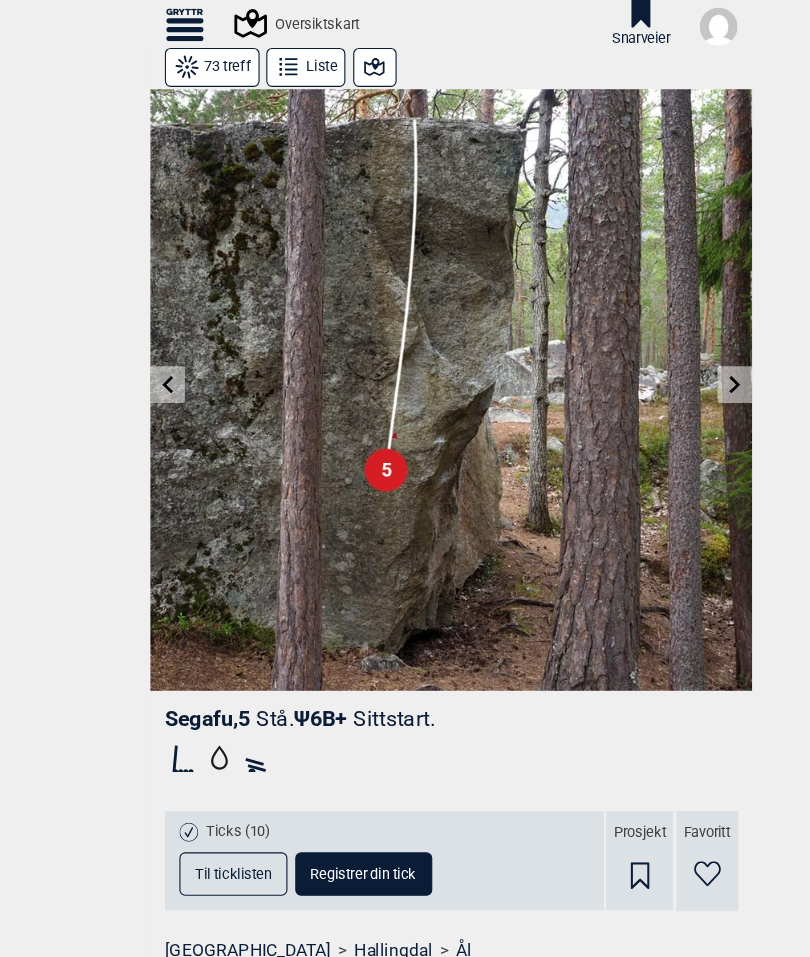 click at bounding box center [150, 345] 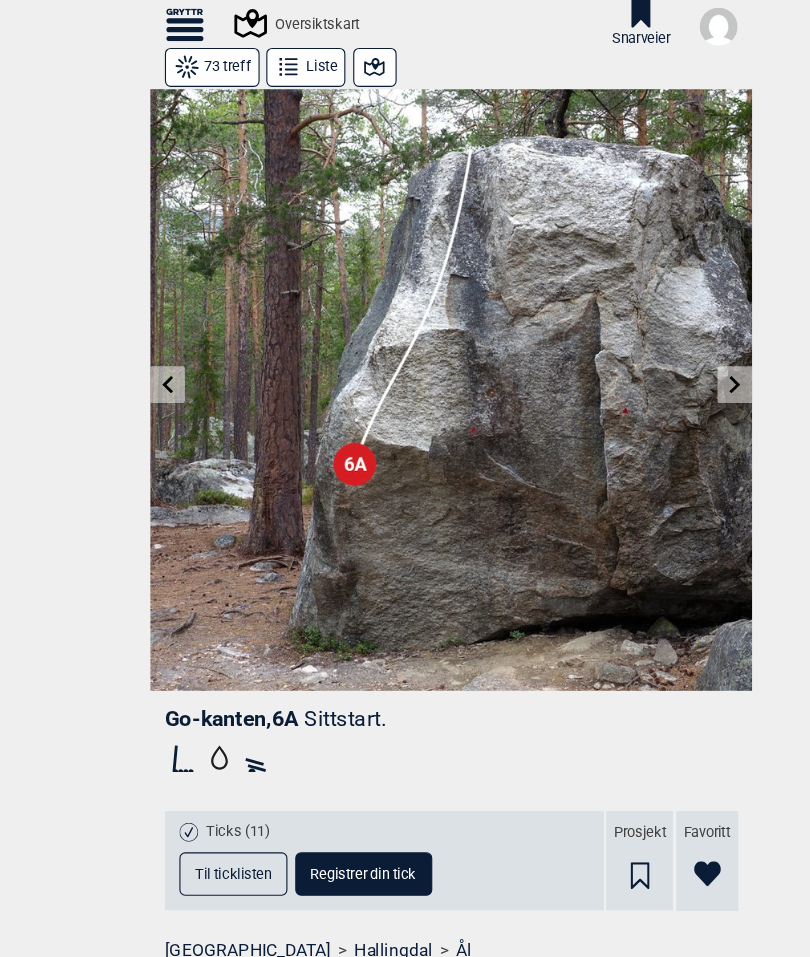 click at bounding box center (150, 345) 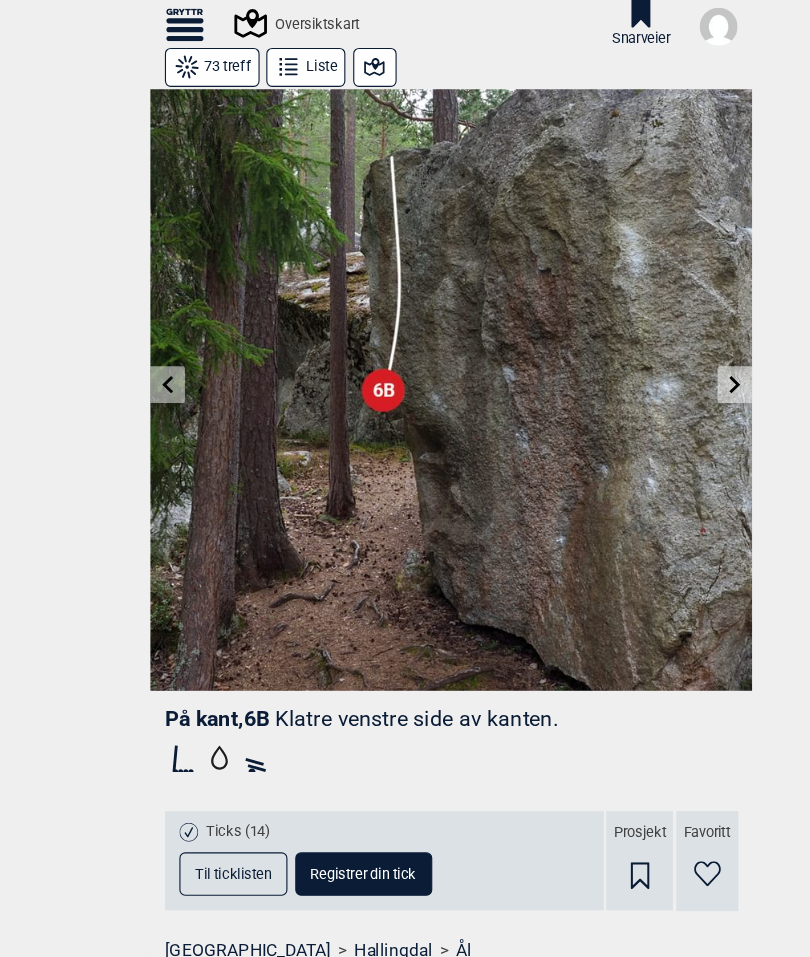 click at bounding box center [405, 350] 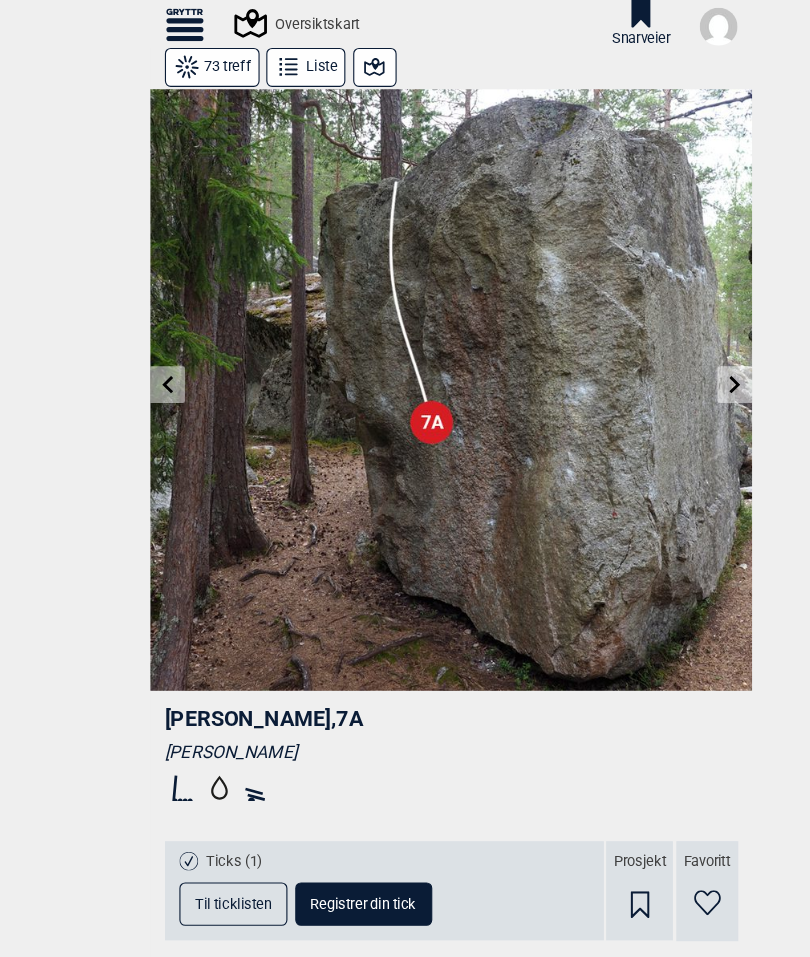click 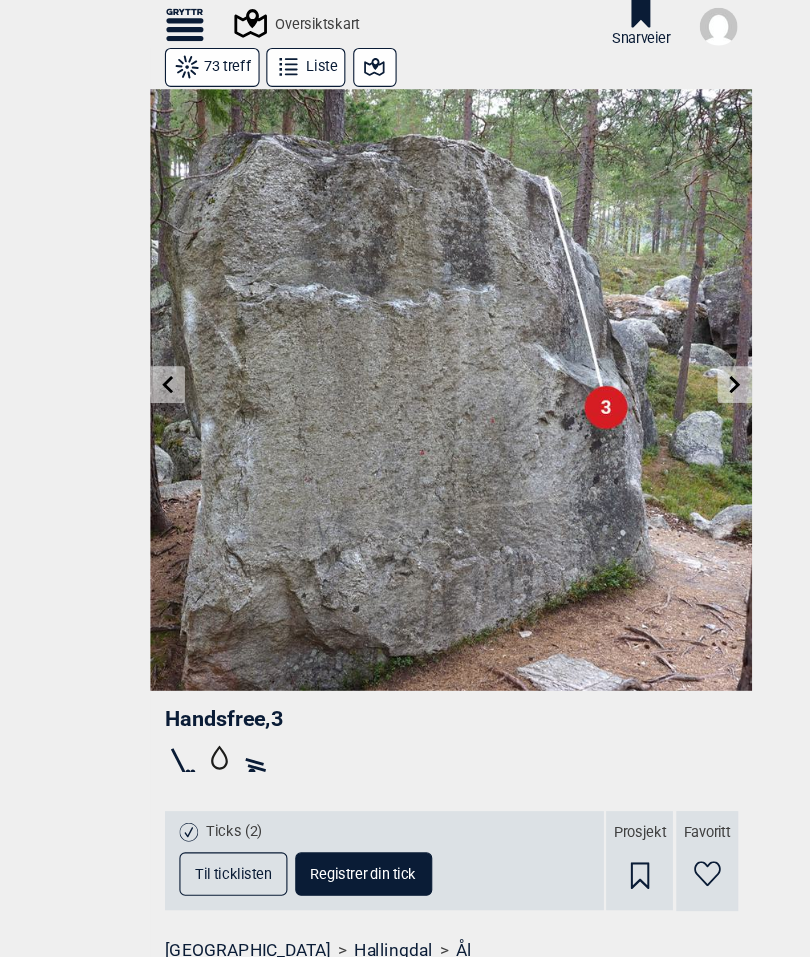 click 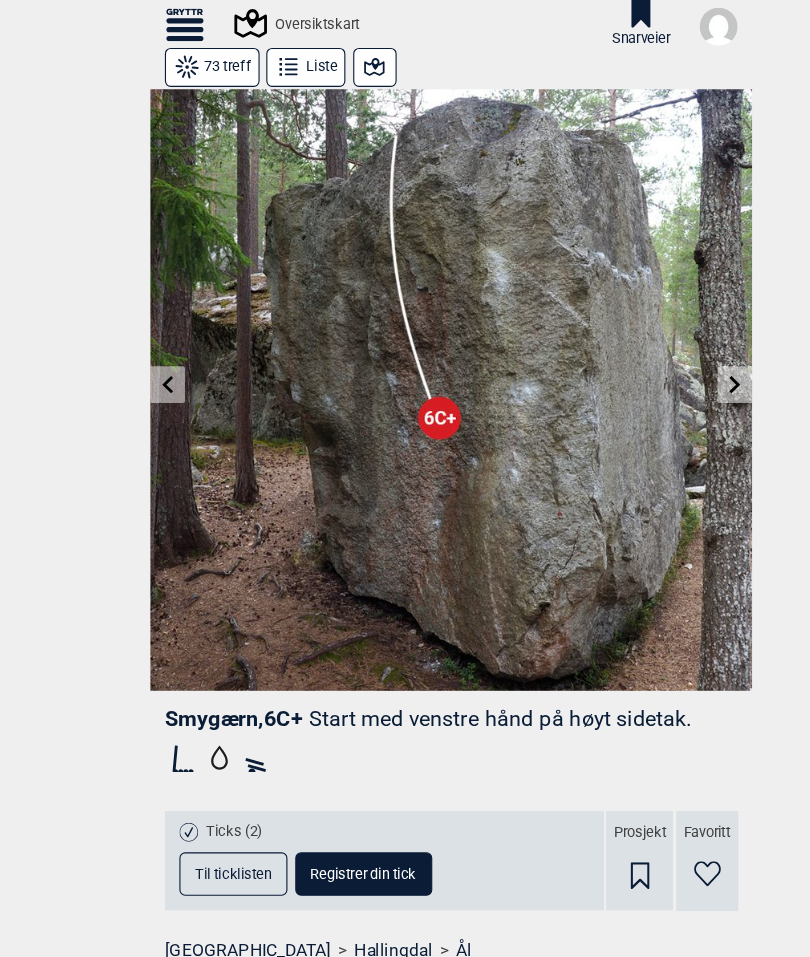 click at bounding box center [150, 345] 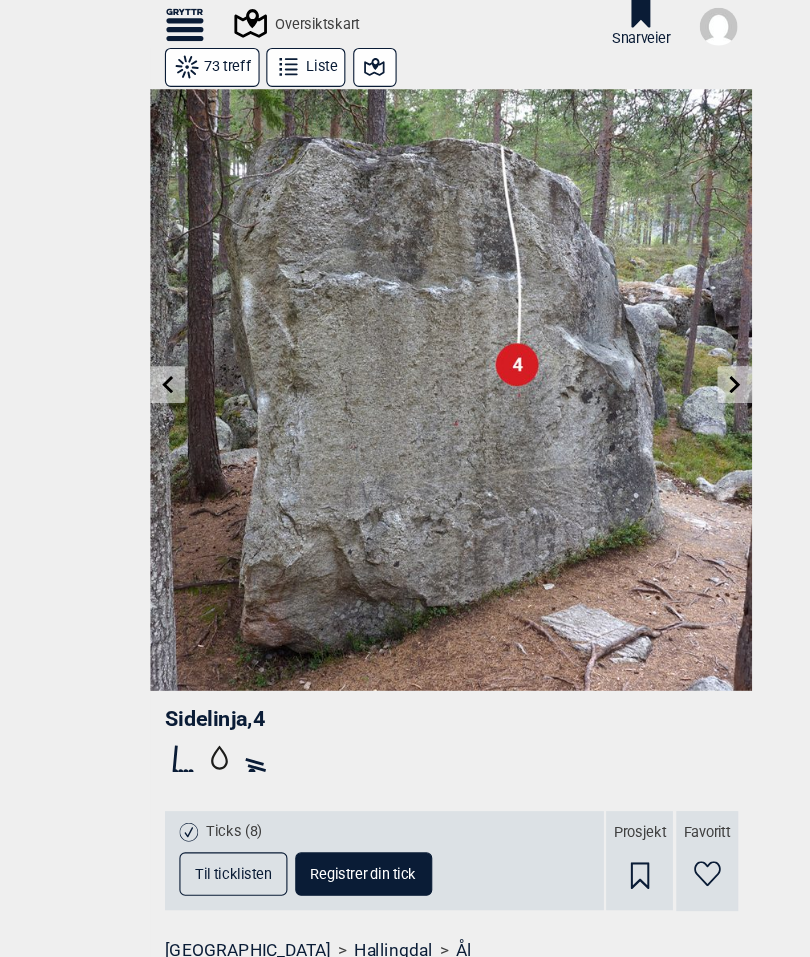click on "Til forsiden NO SV EN Finn buldere med filtrering [GEOGRAPHIC_DATA] [GEOGRAPHIC_DATA] Meld inn ny bulder Tegnforklaring Om Gryttr   Oversiktskart Snarveier Doner en slant til Gryttr Doner 100 kr Doner 200 kr Doner 600 kr Når maser vi om donasjoner Når du bruker filtrering eller annen “ekstra” funksjonalitet, dukker “Doner”-siden opp. Har du gitt en donasjon, fjerner vi triggeren til “Doner”-siden når du er innlogget. Du kan bruke “ekstra” funksjonalitet uforstyrret. Doner litt = slutt på masing i 1 mnd Doner passe = slutt på masing i 3 mnd Doner mye = slutt på masing i 12 mnd Nei takk Mer info om donasjon  > 73 treff   Liste Sidelinja ,  4 Ticks (8) Til ticklisten Registrer din tick Prosjekt Favoritt [GEOGRAPHIC_DATA] > Hallingdal > [GEOGRAPHIC_DATA] I nærheten av Sidelinja (200m radius) Område:  Hovda Gryttr  2025  © [STREET_ADDRESS] [PHONE_NUMBER] [EMAIL_ADDRESS][DOMAIN_NAME] [PERSON_NAME] på Facebook Gryttr på Instagram Gryttr på Vimeo Om Gryttr Om donasjon Informasjonskapsler Personvern og samtykker Brukervilkår" at bounding box center (405, 478) 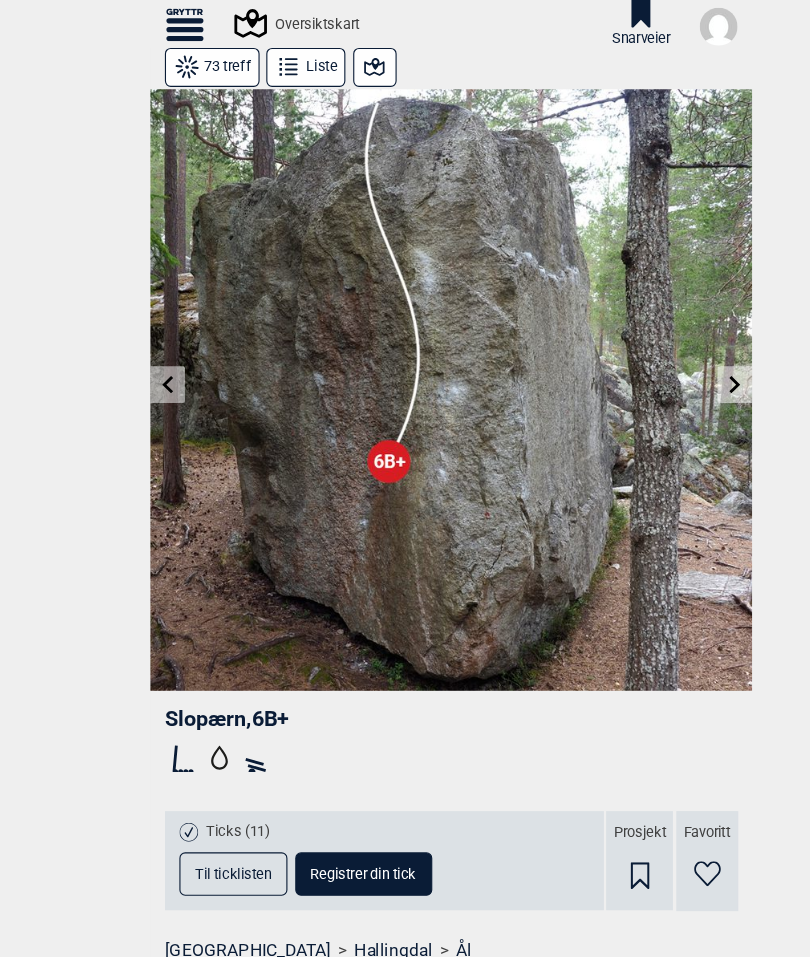 click 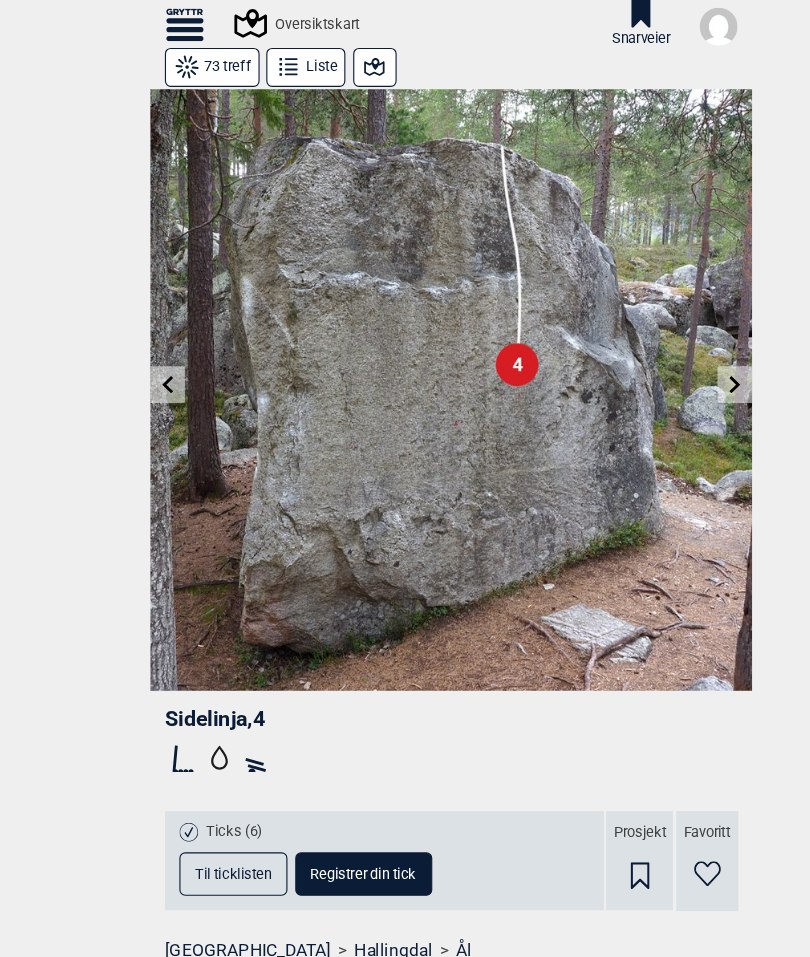 click 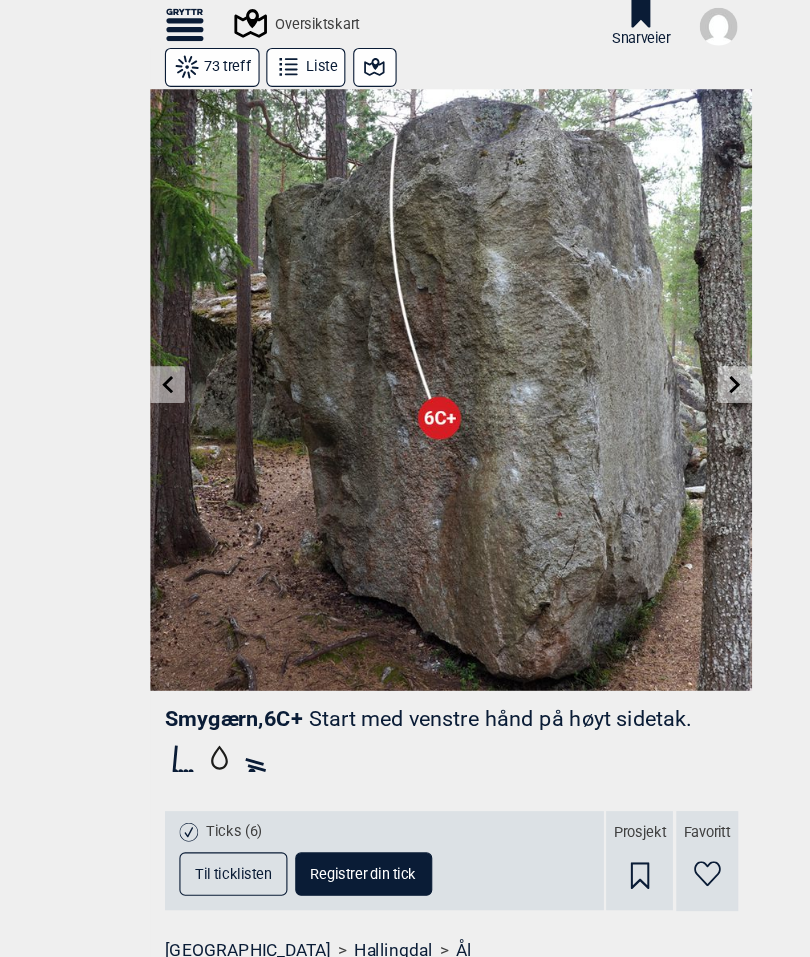 click 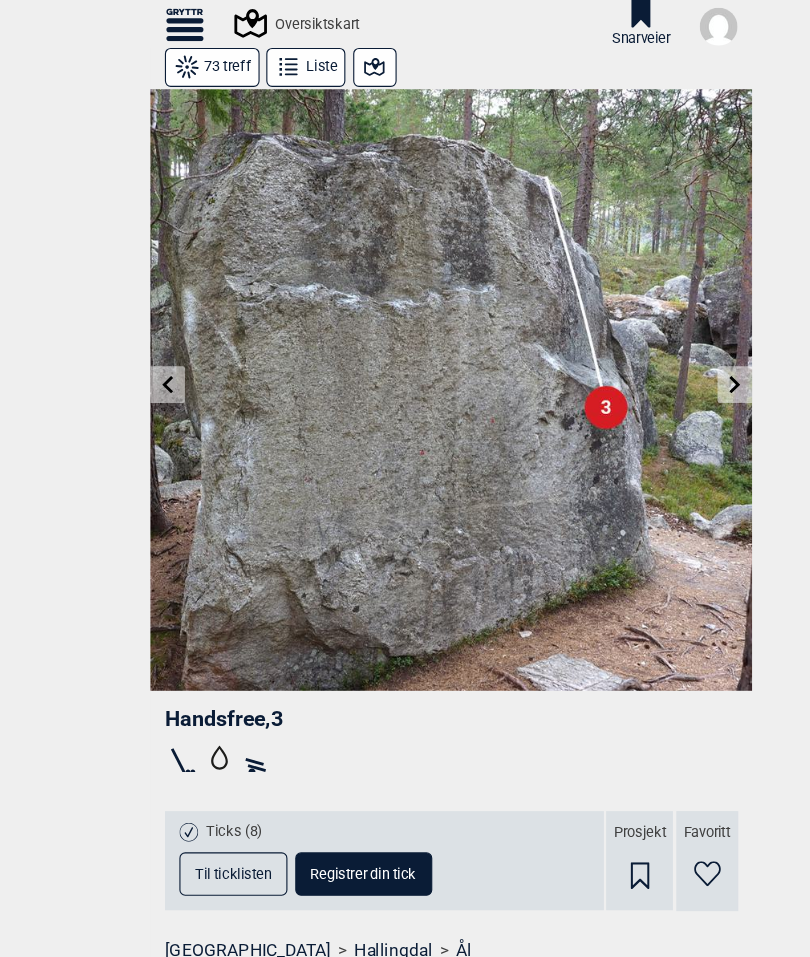 click 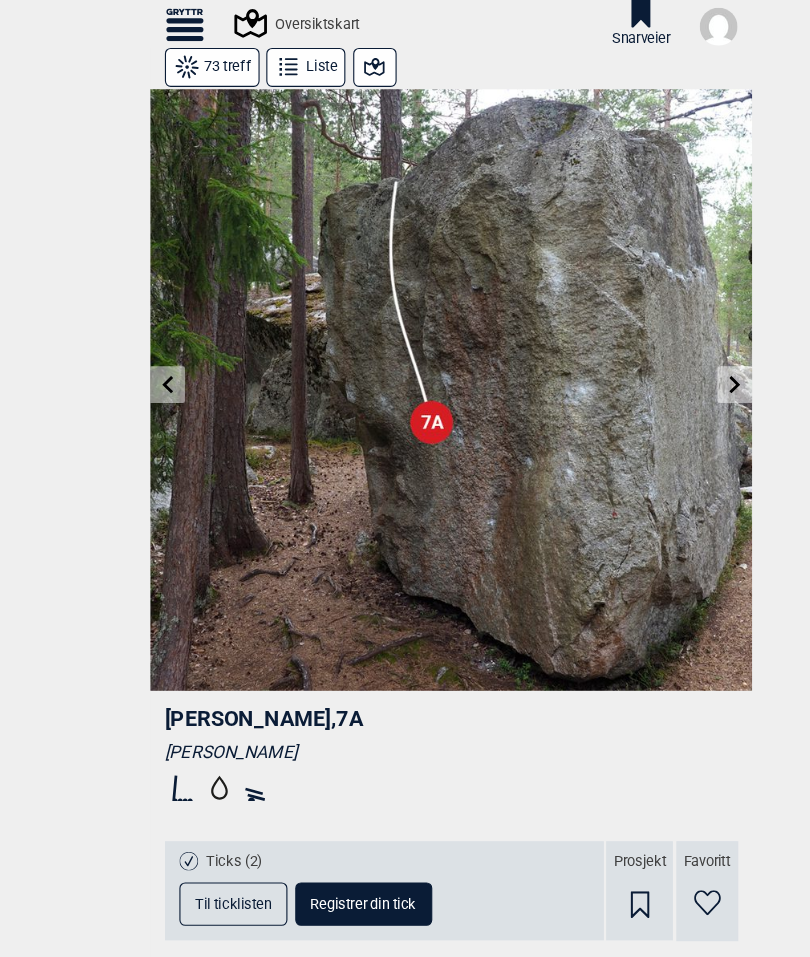 click 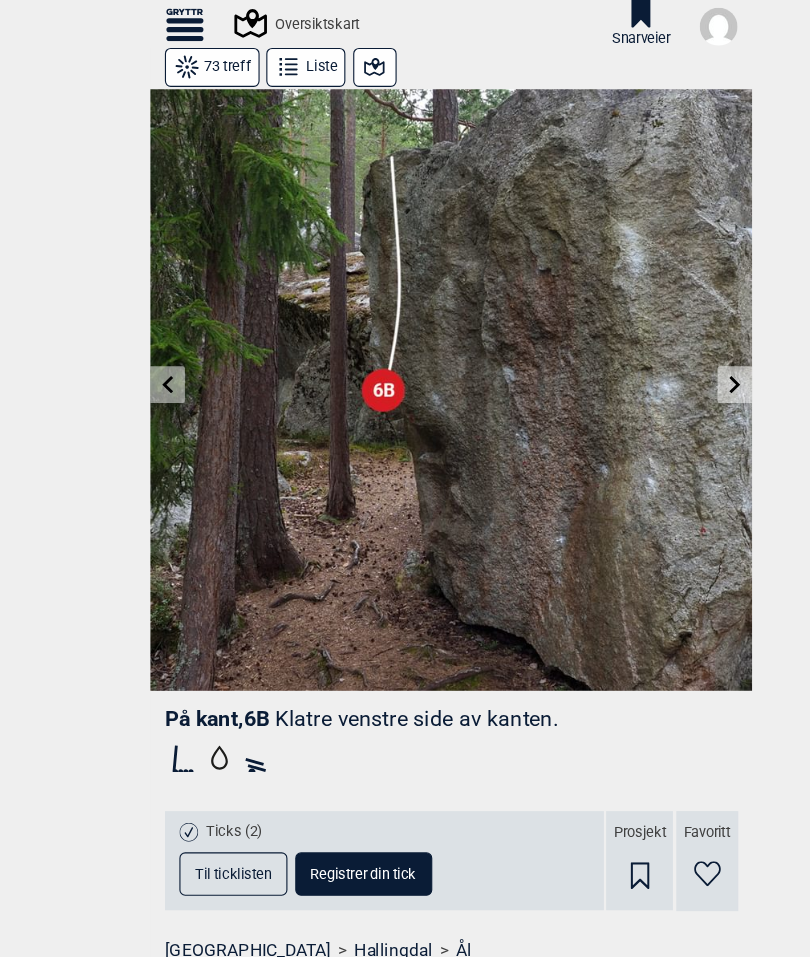 click at bounding box center (659, 345) 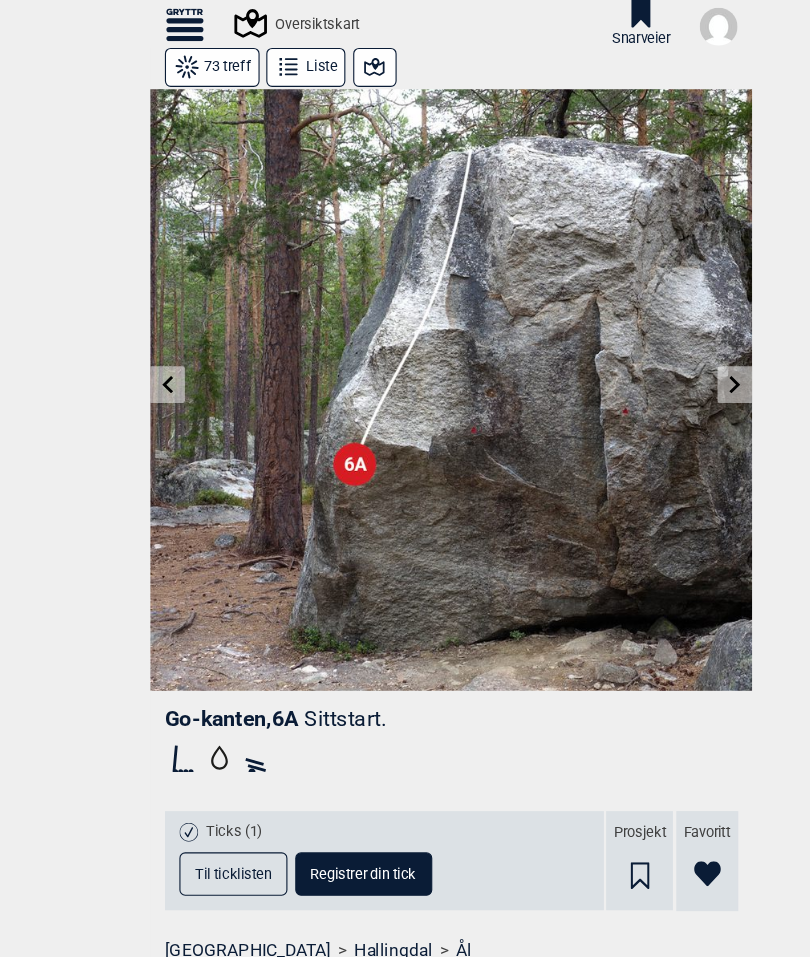 click 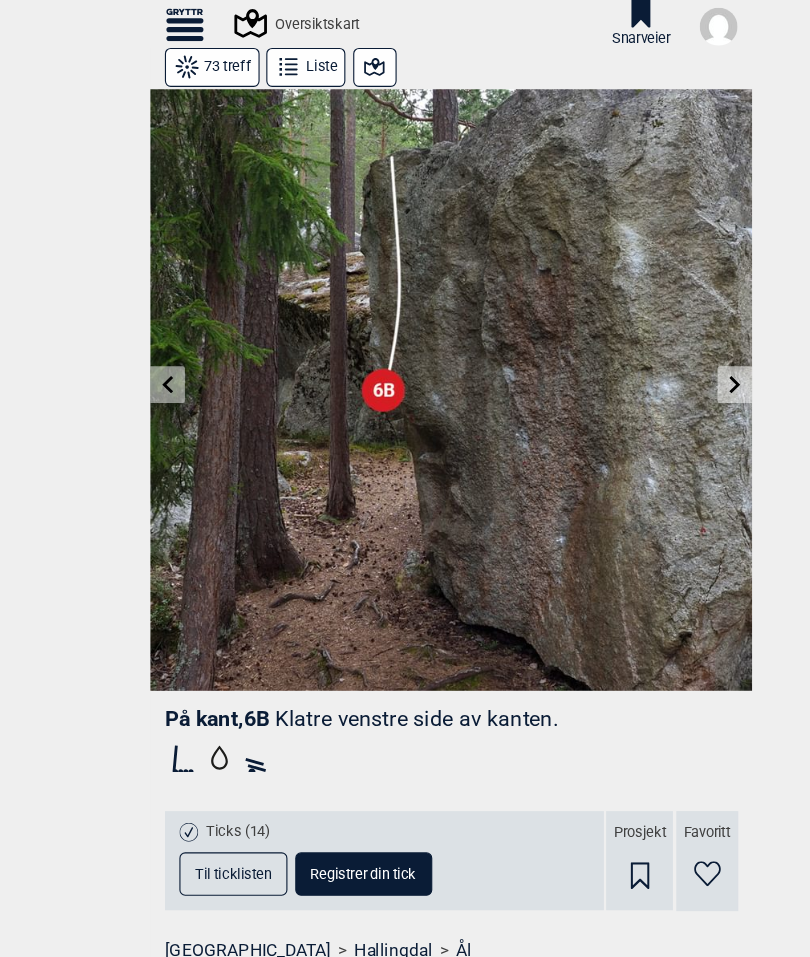click at bounding box center (405, 350) 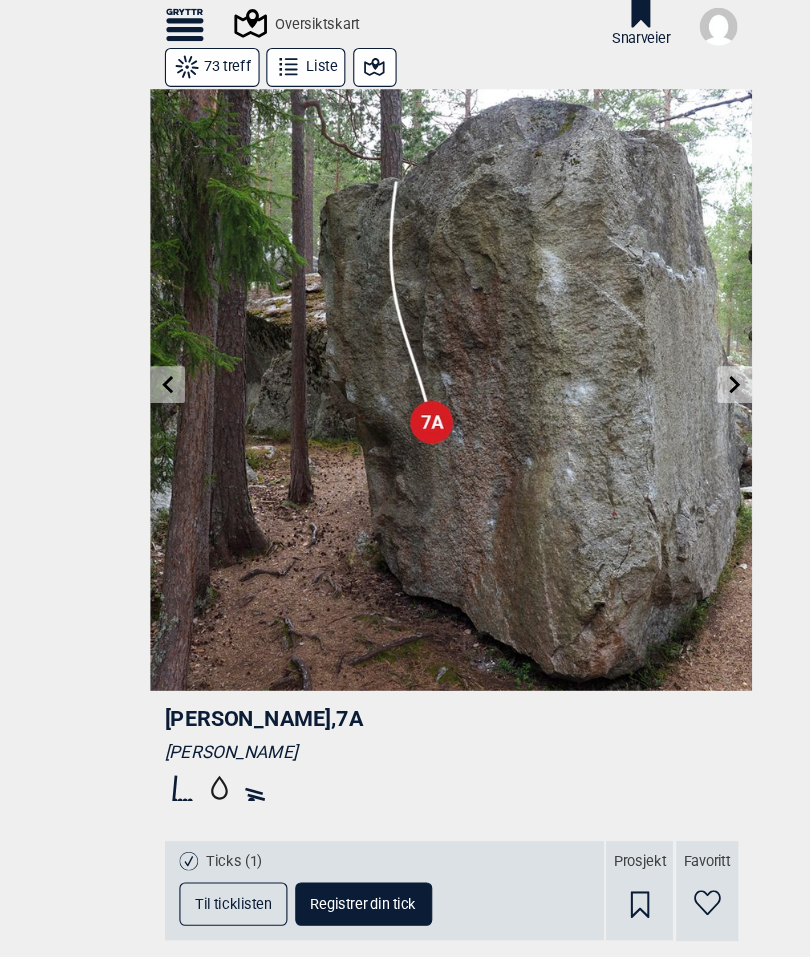 click on "Til forsiden NO SV EN Finn buldere med filtrering [GEOGRAPHIC_DATA] [GEOGRAPHIC_DATA] Meld inn ny bulder Tegnforklaring Om Gryttr   Oversiktskart Snarveier Doner en slant til Gryttr Doner 100 kr Doner 200 kr Doner 600 kr Når maser vi om donasjoner Når du bruker filtrering eller annen “ekstra” funksjonalitet, dukker “Doner”-siden opp. Har du gitt en donasjon, fjerner vi triggeren til “Doner”-siden når du er innlogget. Du kan bruke “ekstra” funksjonalitet uforstyrret. Doner litt = slutt på masing i 1 mnd Doner passe = slutt på masing i 3 mnd Doner mye = slutt på masing i 12 mnd Nei takk Mer info om donasjon  > 73 treff   Liste [PERSON_NAME] ,  7A [PERSON_NAME] Ticks (1) Til ticklisten Registrer din tick Prosjekt Favoritt [GEOGRAPHIC_DATA] > Hallingdal > Ål I nærheten av [GEOGRAPHIC_DATA] (200m radius) Område:  Hovda Beta Video ( 0 )   Foto  ( 1 ) Start i skulderpress    -  Gryttr  2025  © [STREET_ADDRESS] [PHONE_NUMBER] [EMAIL_ADDRESS][DOMAIN_NAME] [PERSON_NAME] på Facebook Gryttr på Instagram Gryttr på Vimeo Om Gryttr Om donasjon" at bounding box center (405, 478) 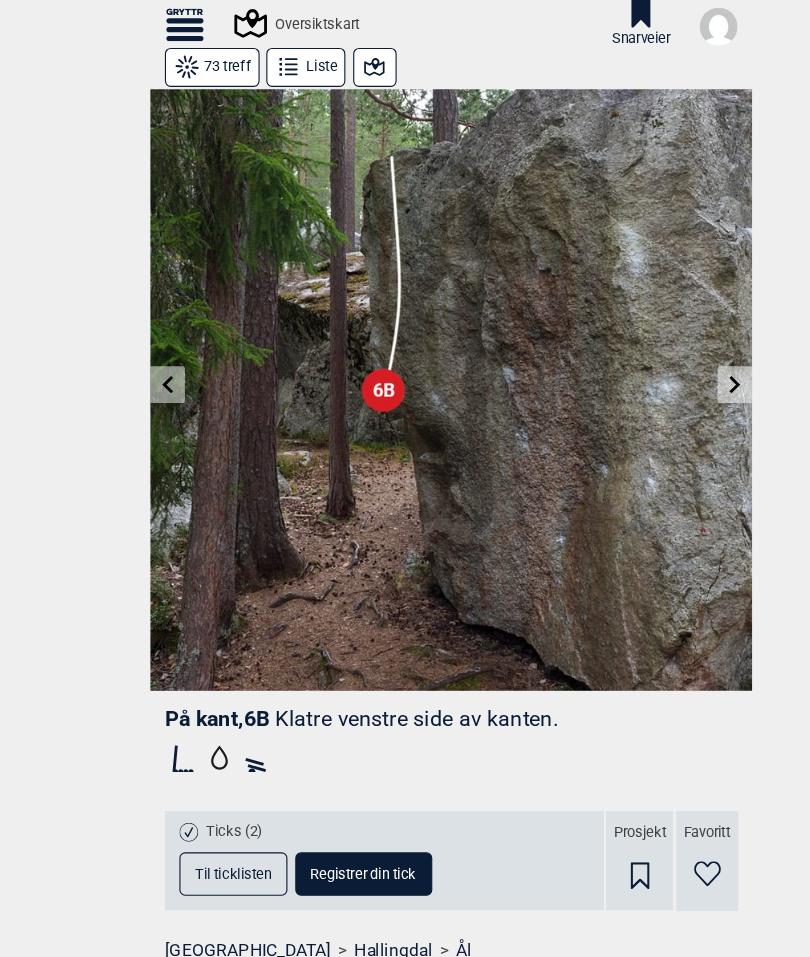 click 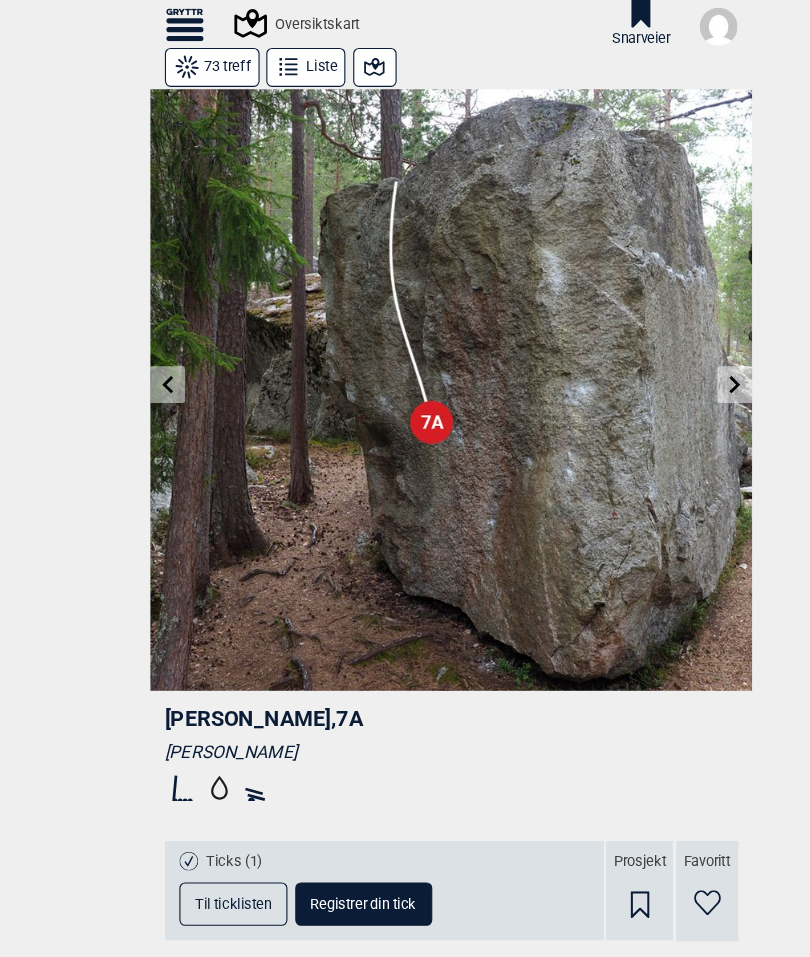 click at bounding box center [150, 345] 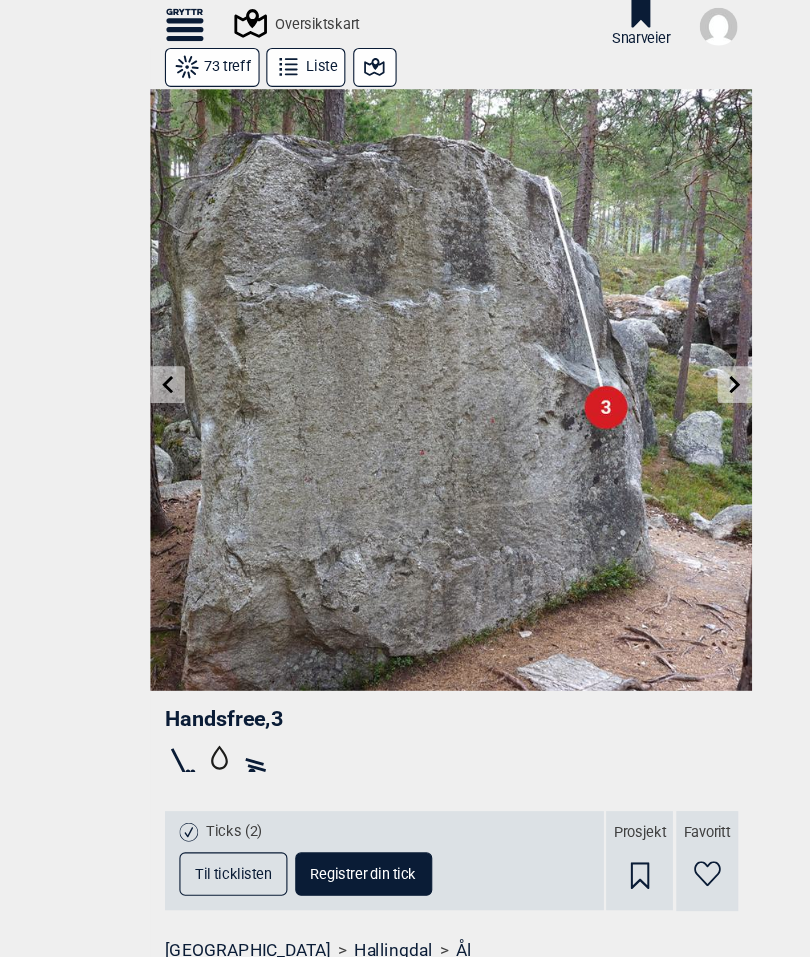 click at bounding box center (150, 345) 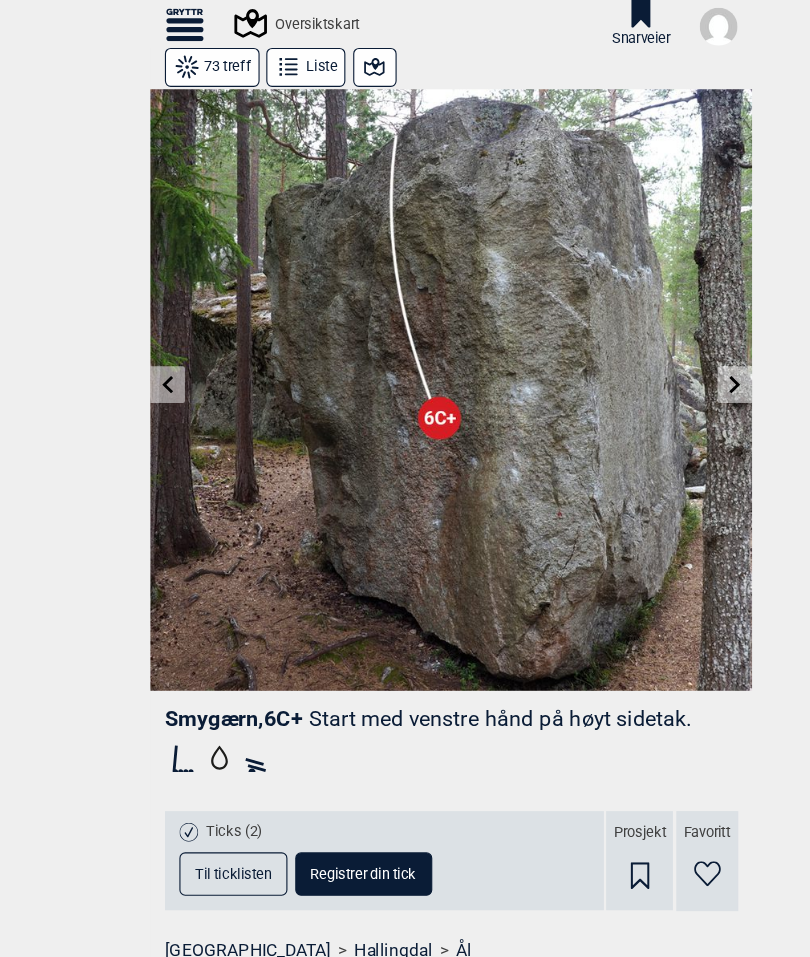 click at bounding box center [150, 345] 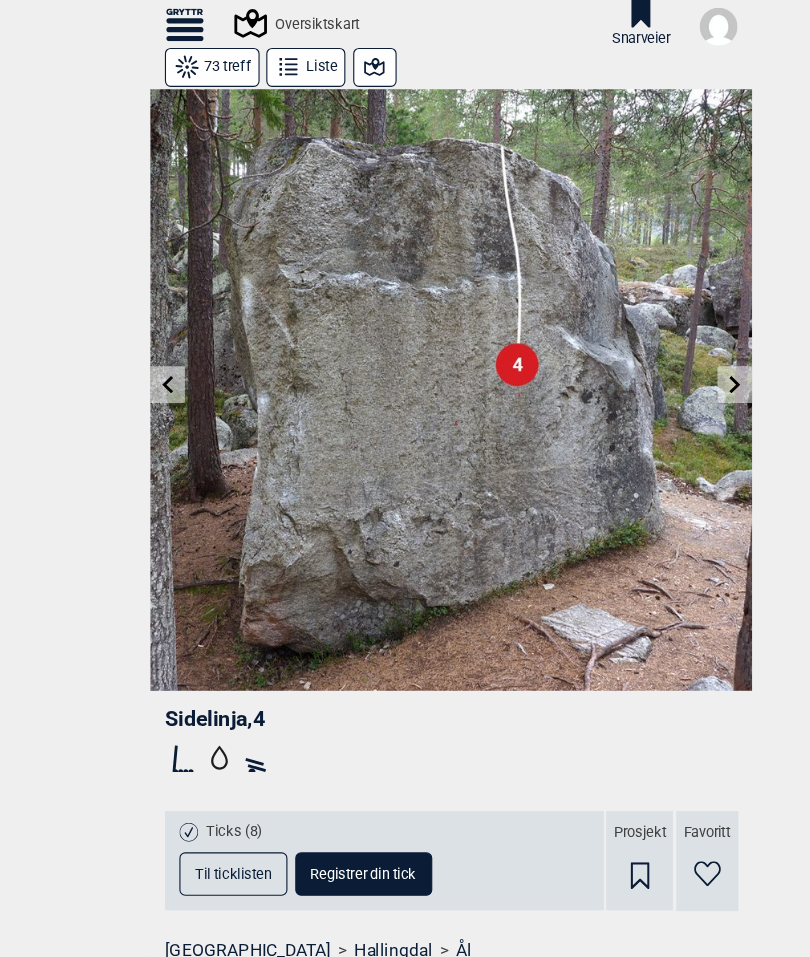 click at bounding box center (150, 345) 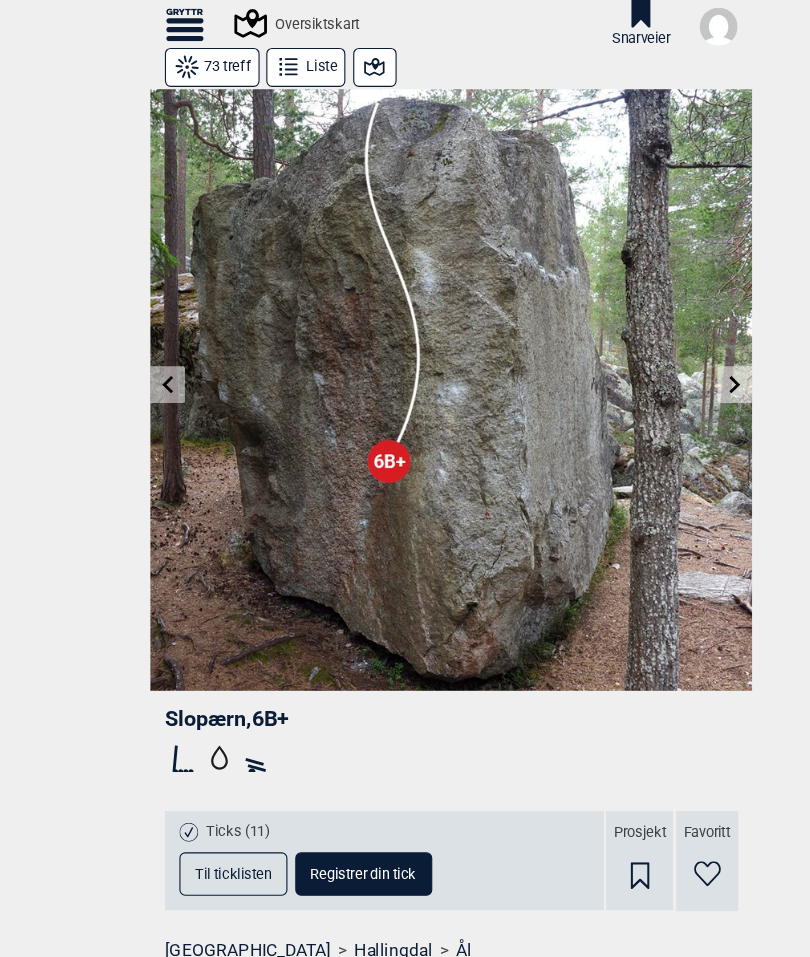 click at bounding box center (150, 345) 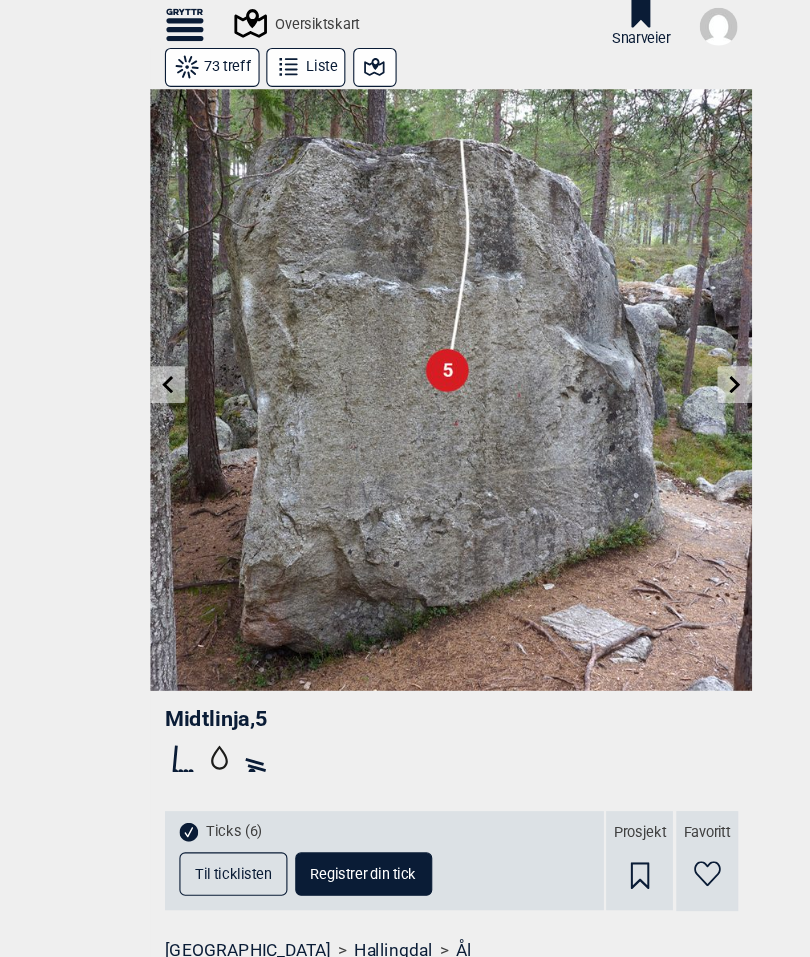 click at bounding box center (405, 350) 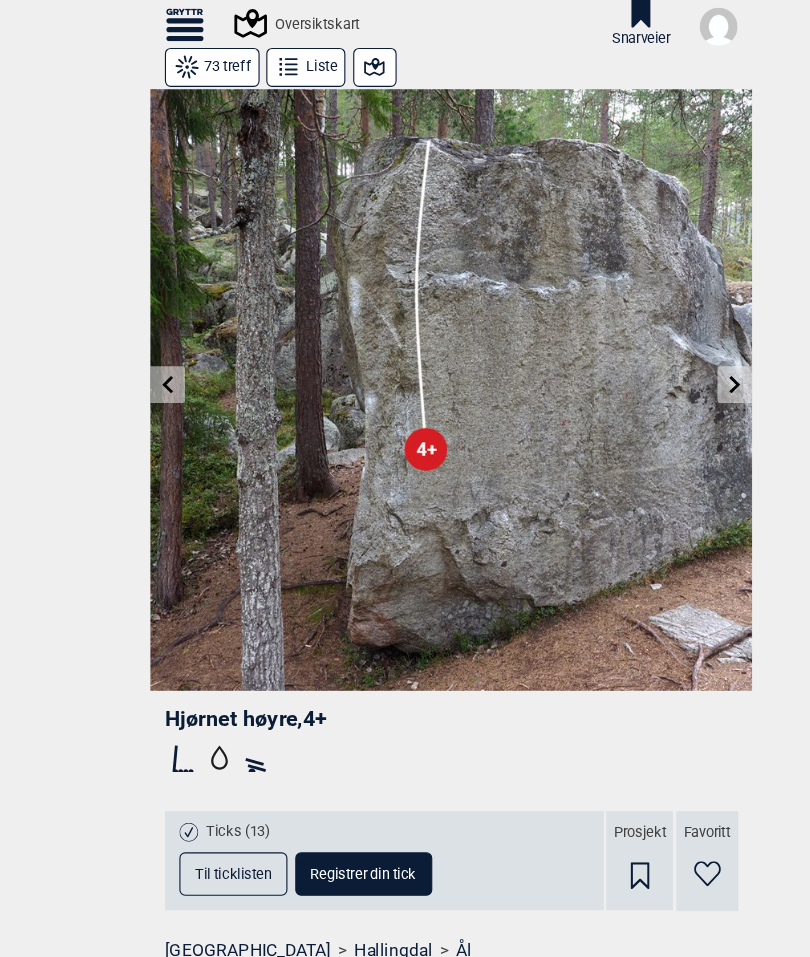 click 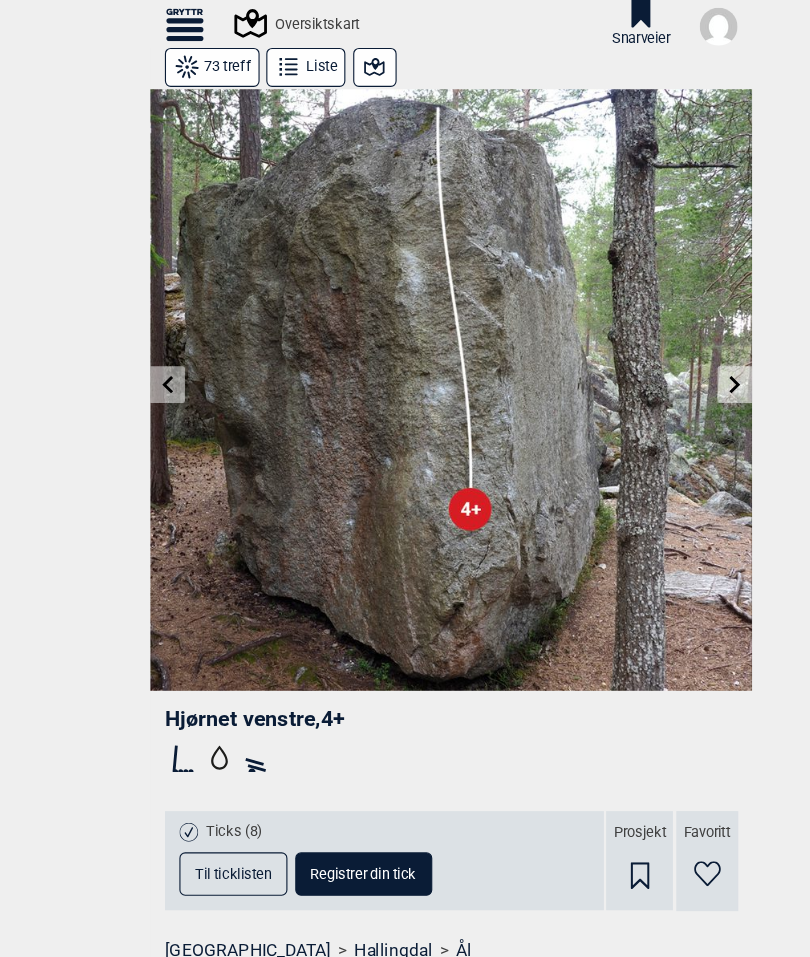 click 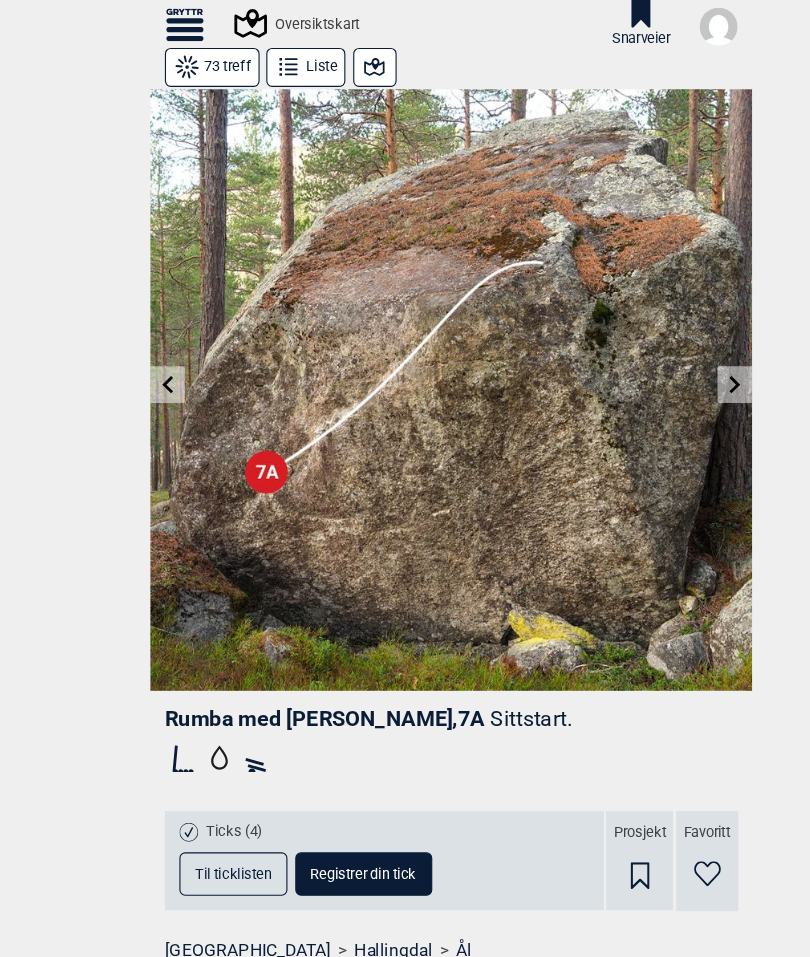 click 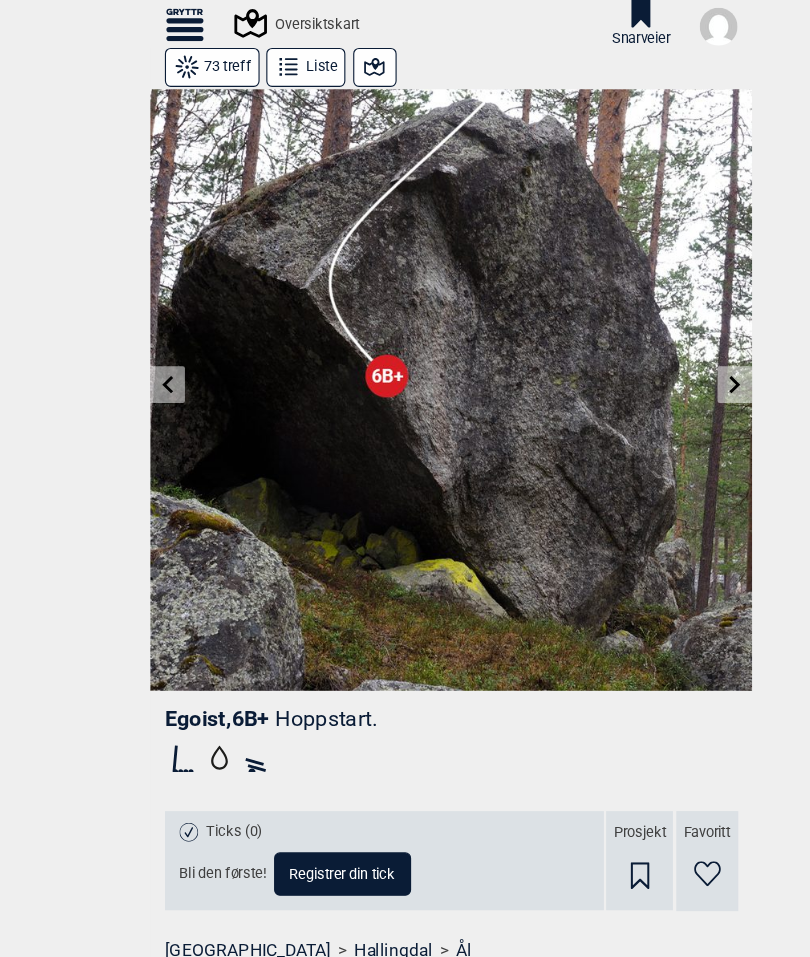 click at bounding box center (659, 345) 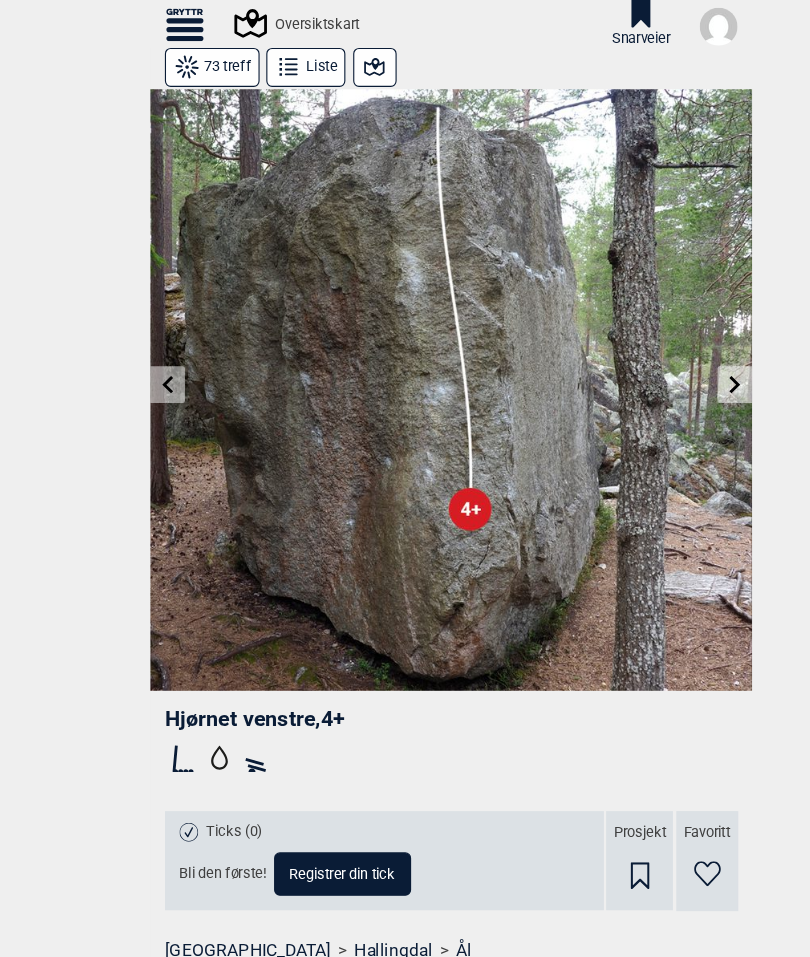 click at bounding box center (659, 345) 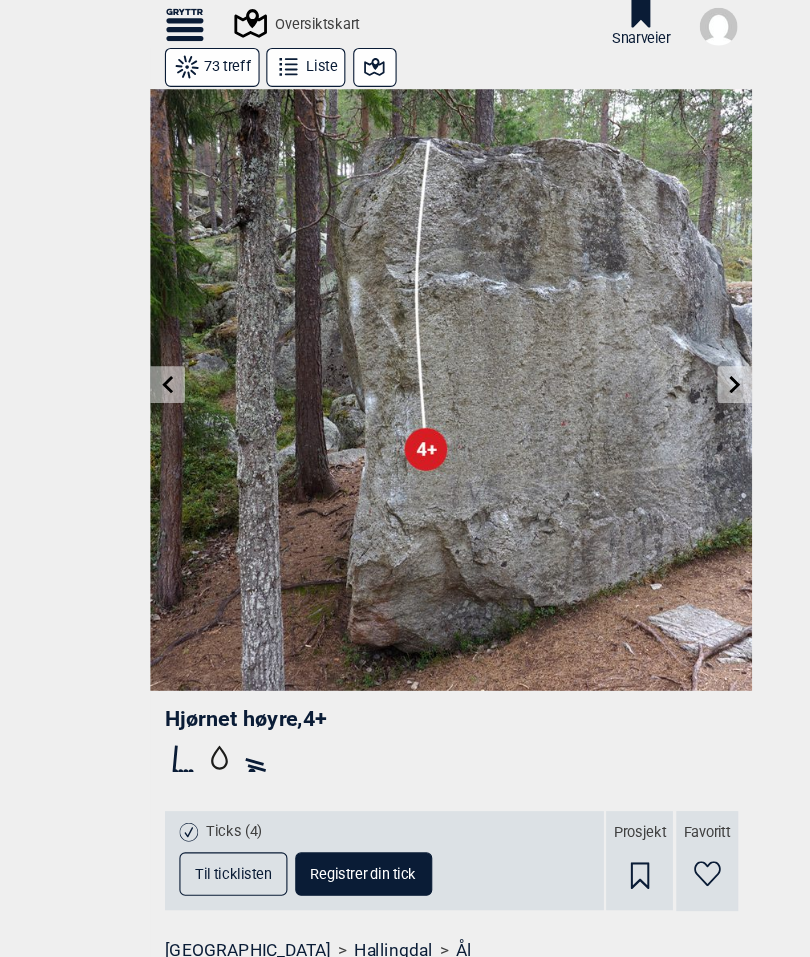 click at bounding box center [405, 350] 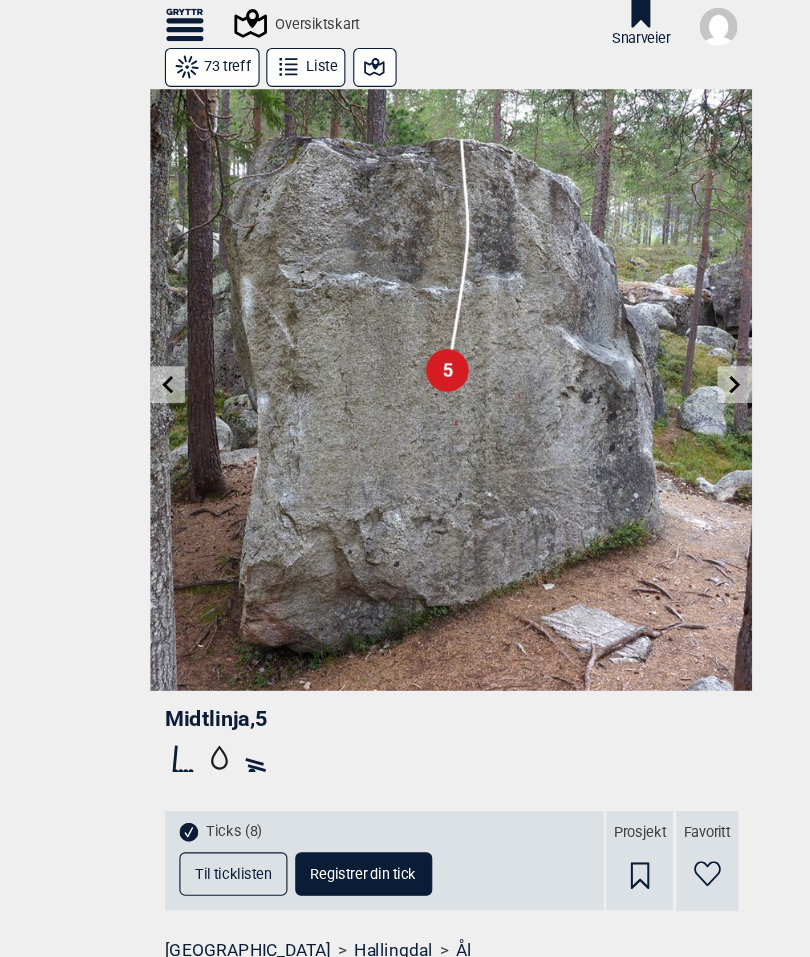click at bounding box center [659, 345] 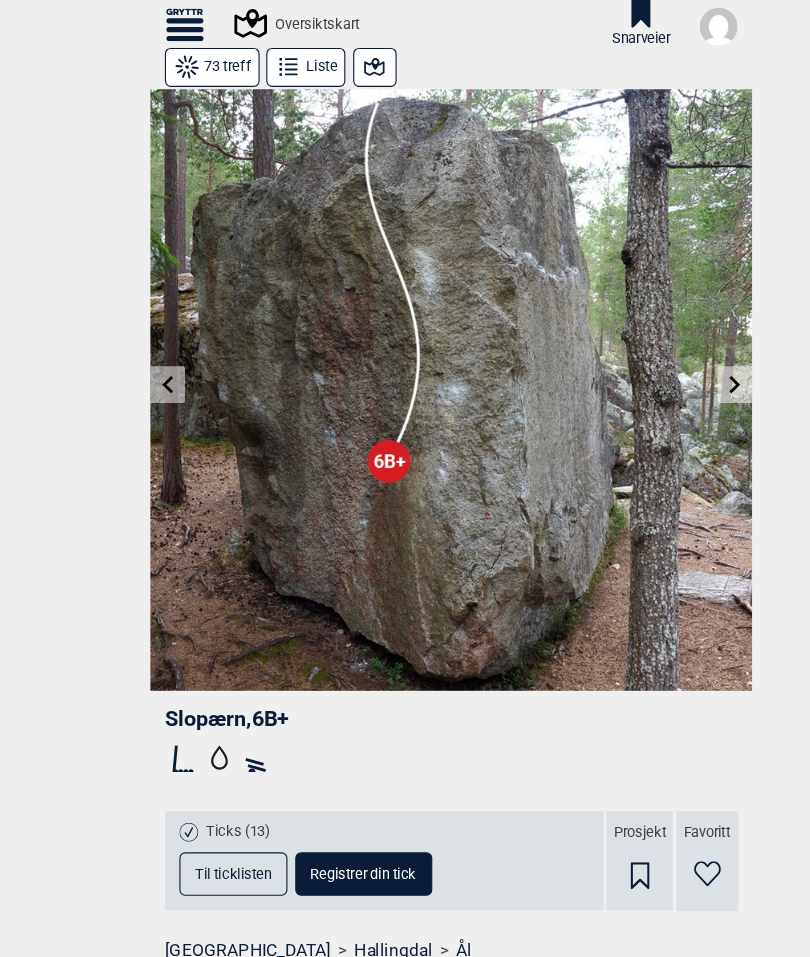 click at bounding box center (659, 345) 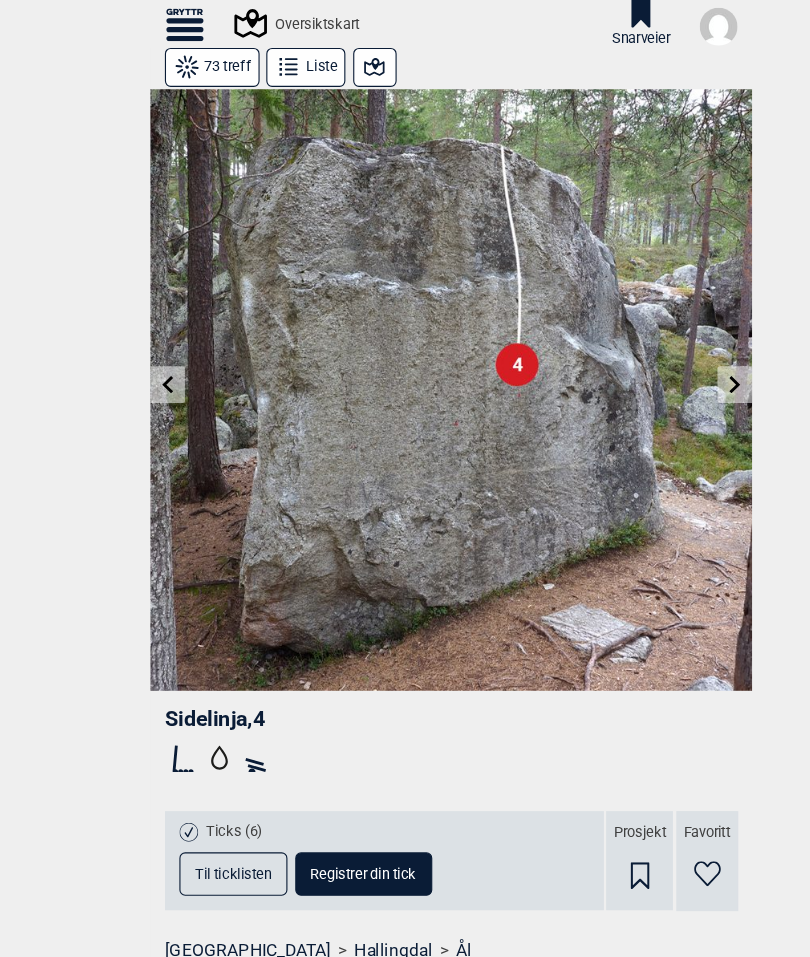 click at bounding box center [659, 345] 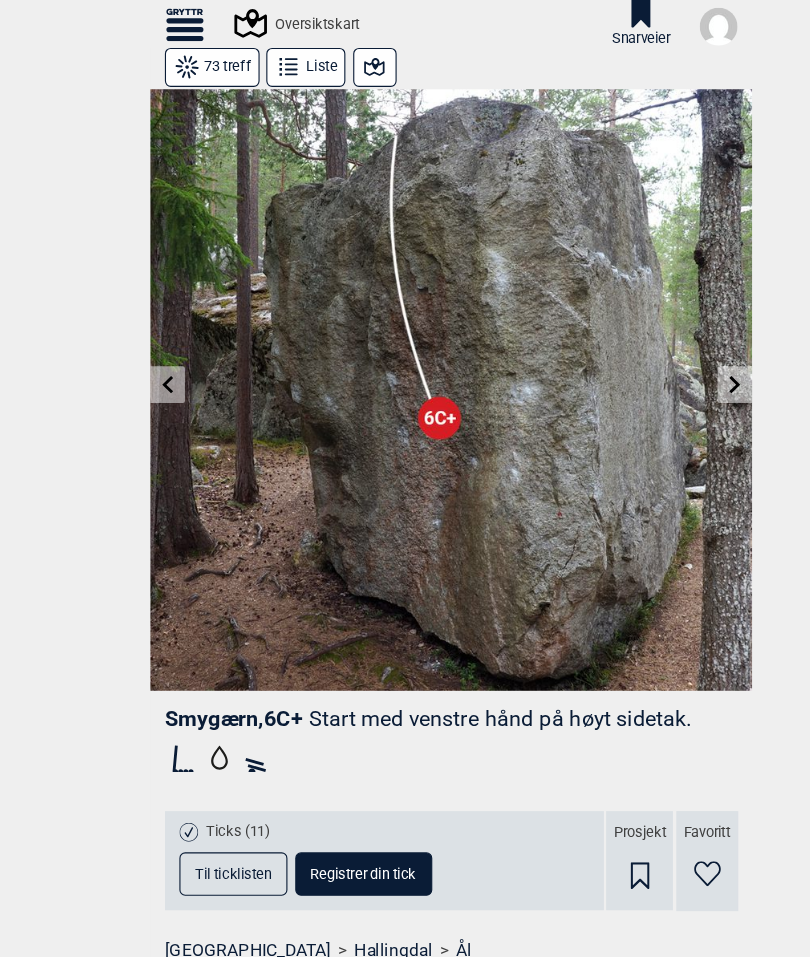 click at bounding box center (659, 345) 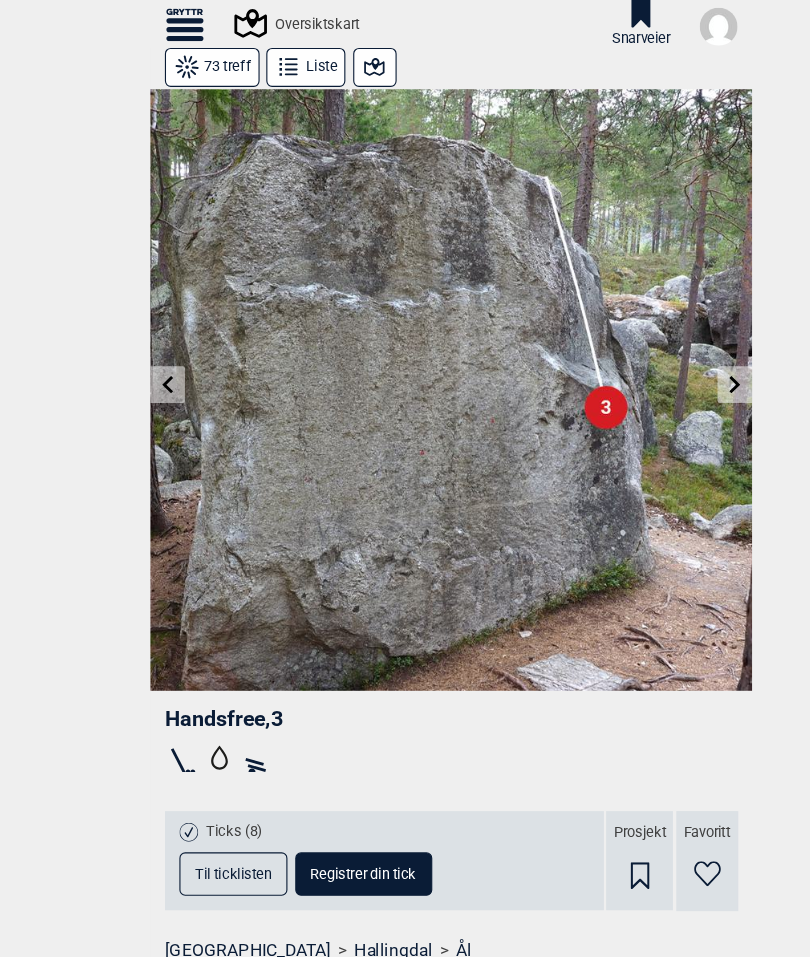 click at bounding box center (659, 345) 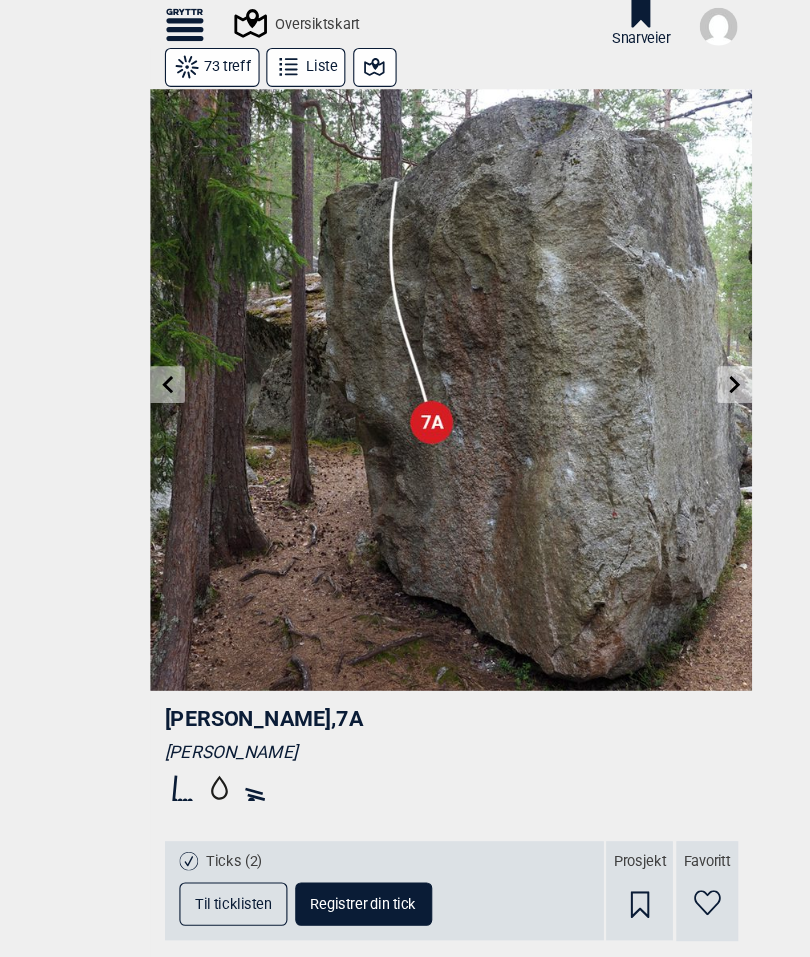 click 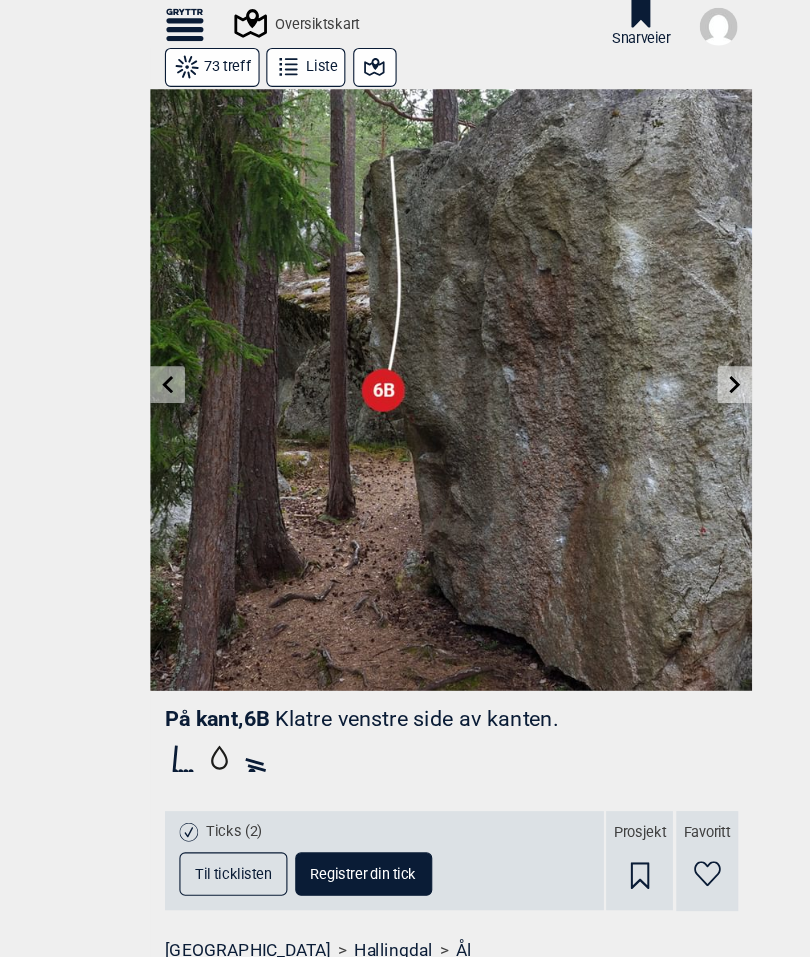 click at bounding box center [659, 345] 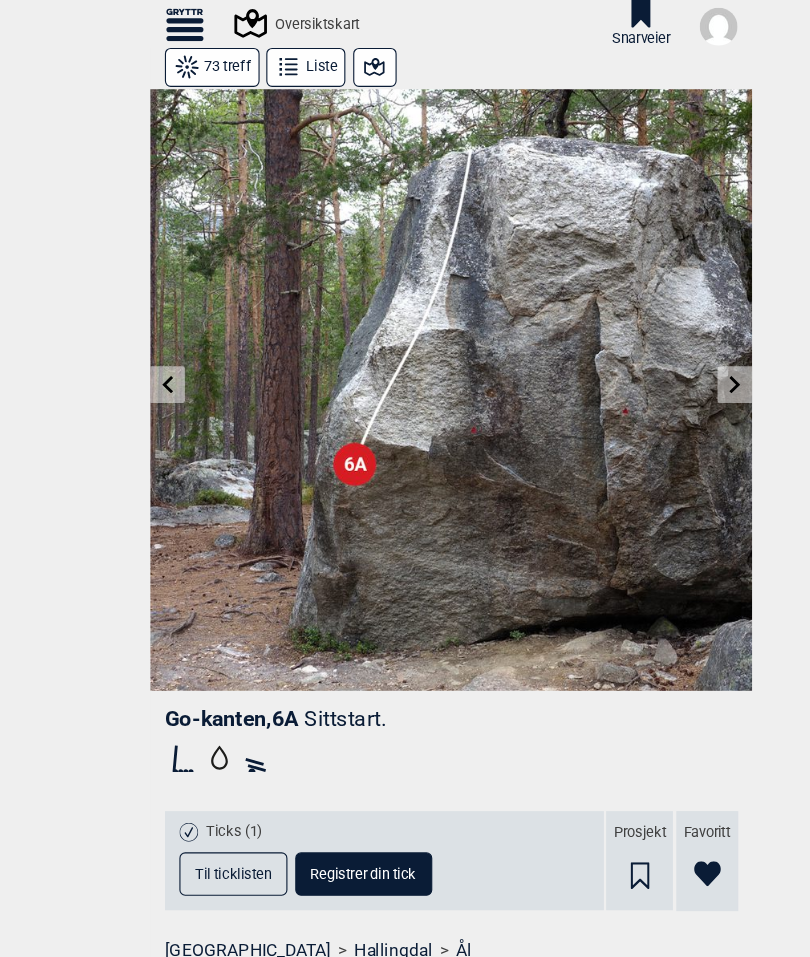 click 